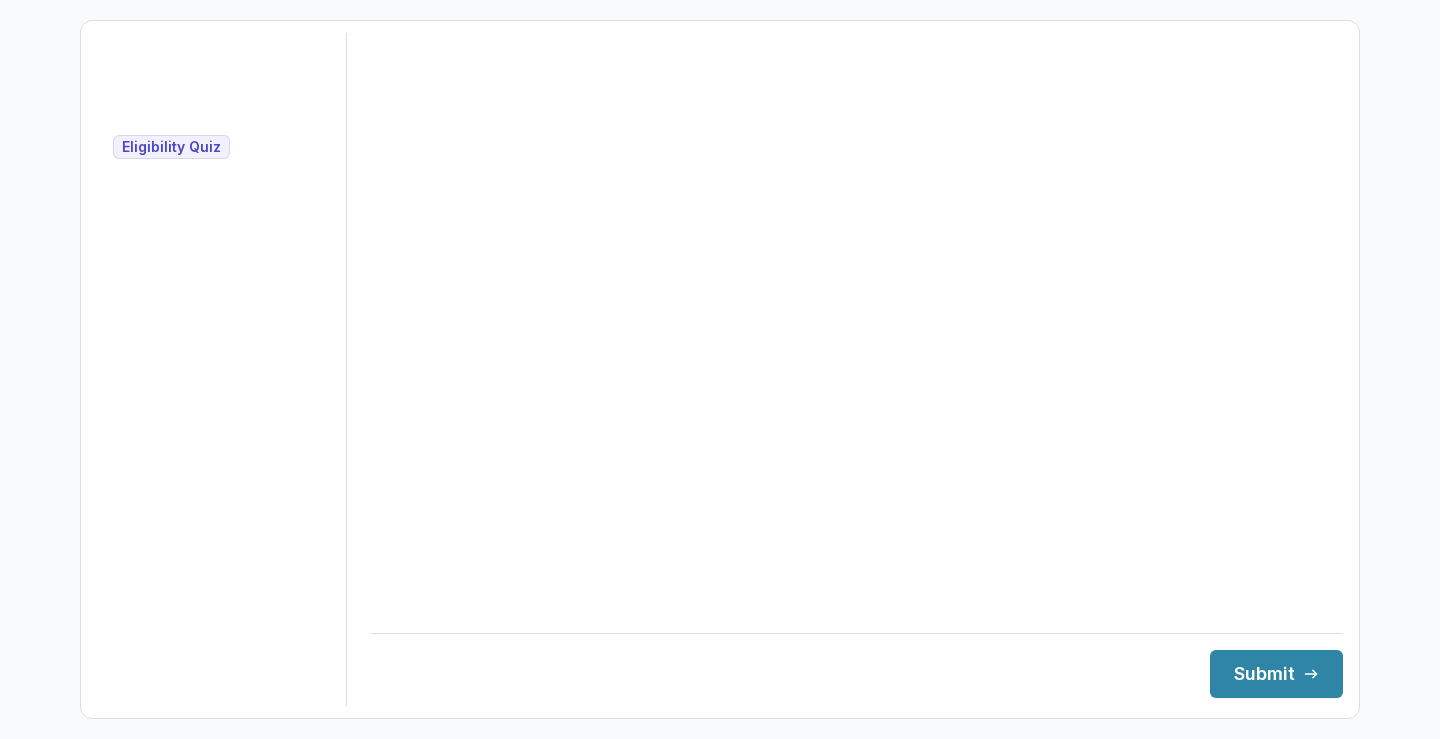 scroll, scrollTop: 0, scrollLeft: 0, axis: both 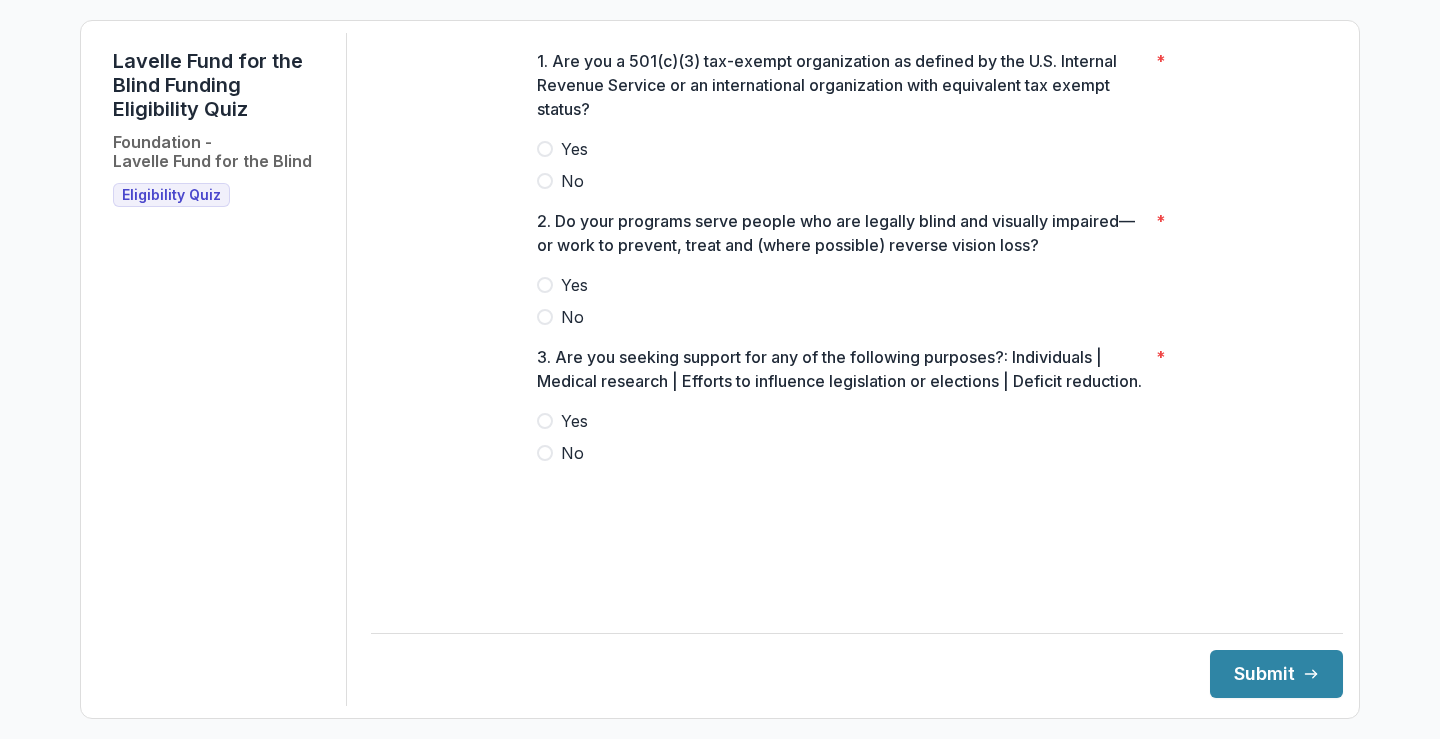 click at bounding box center [545, 149] 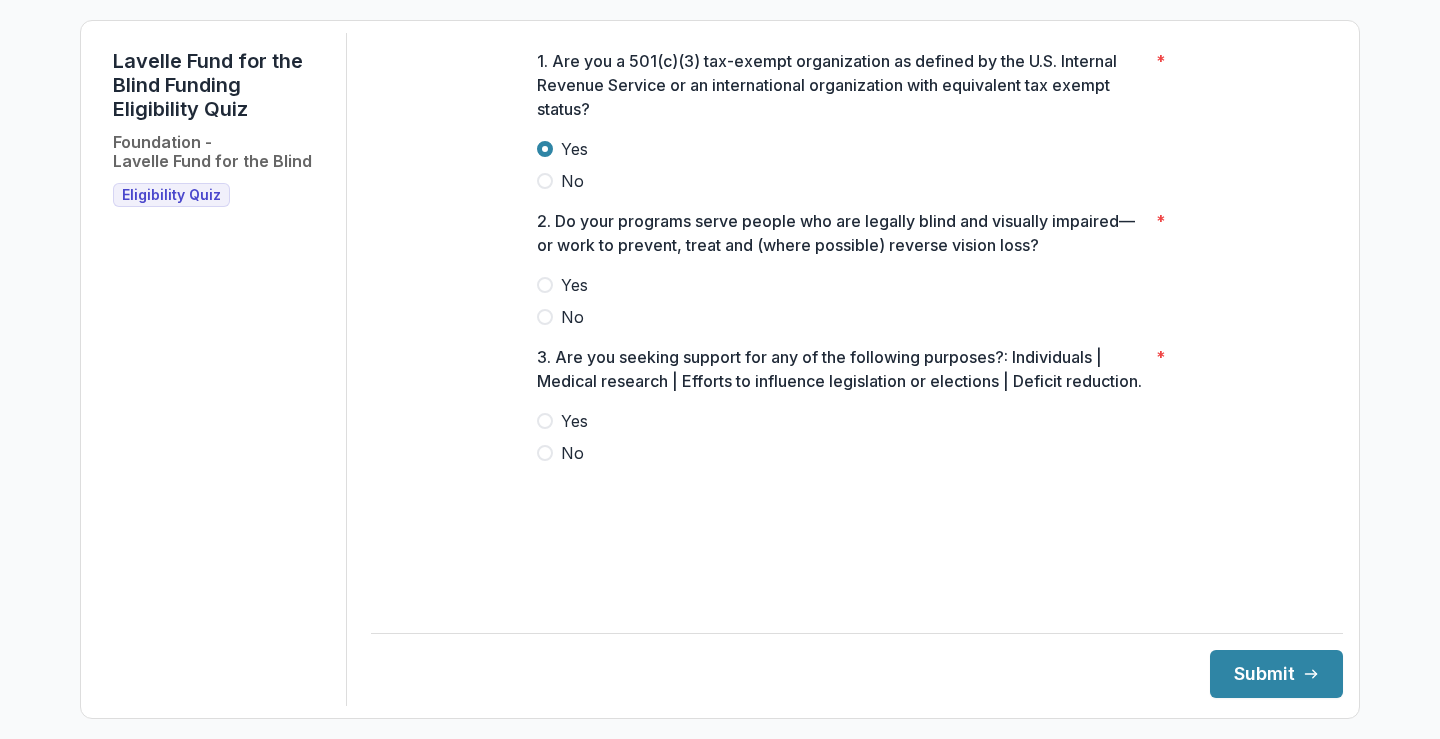 click at bounding box center (545, 285) 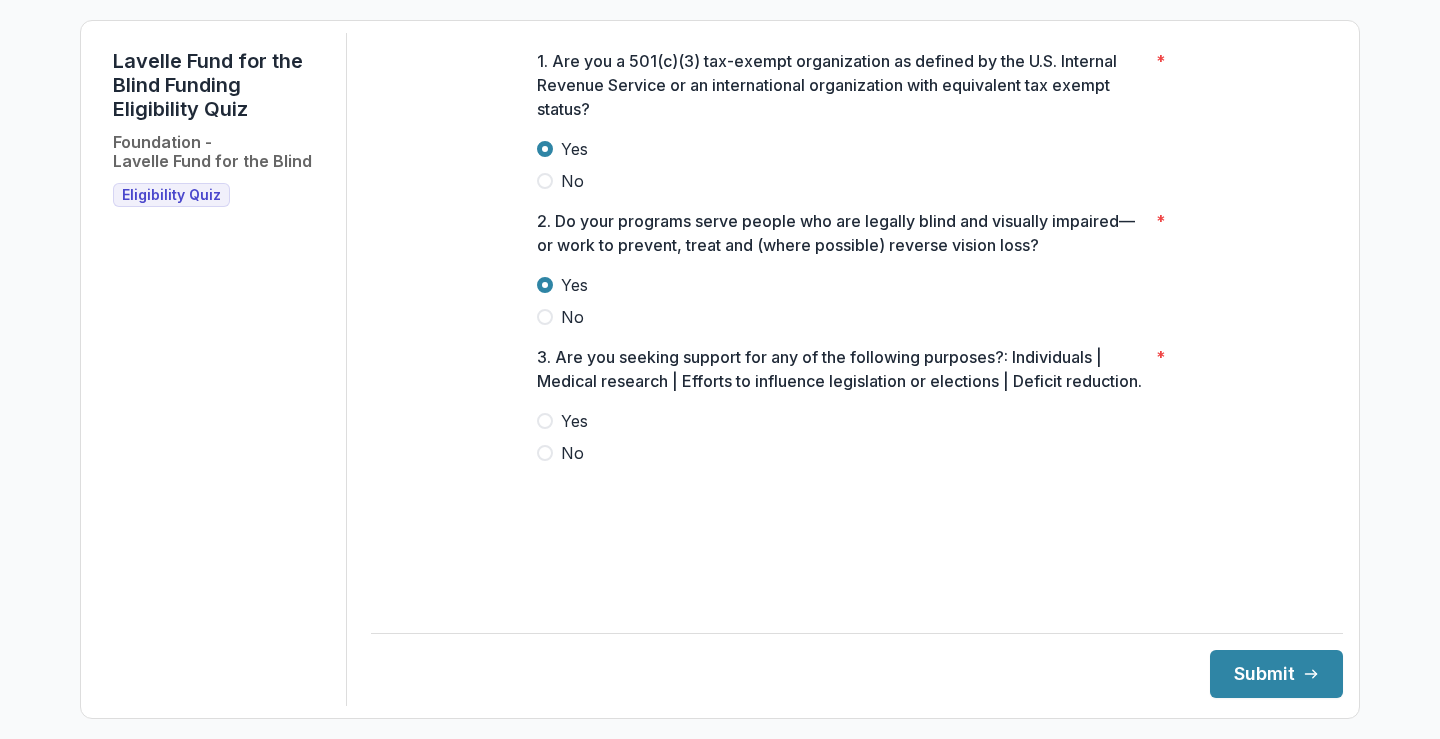 click at bounding box center (545, 453) 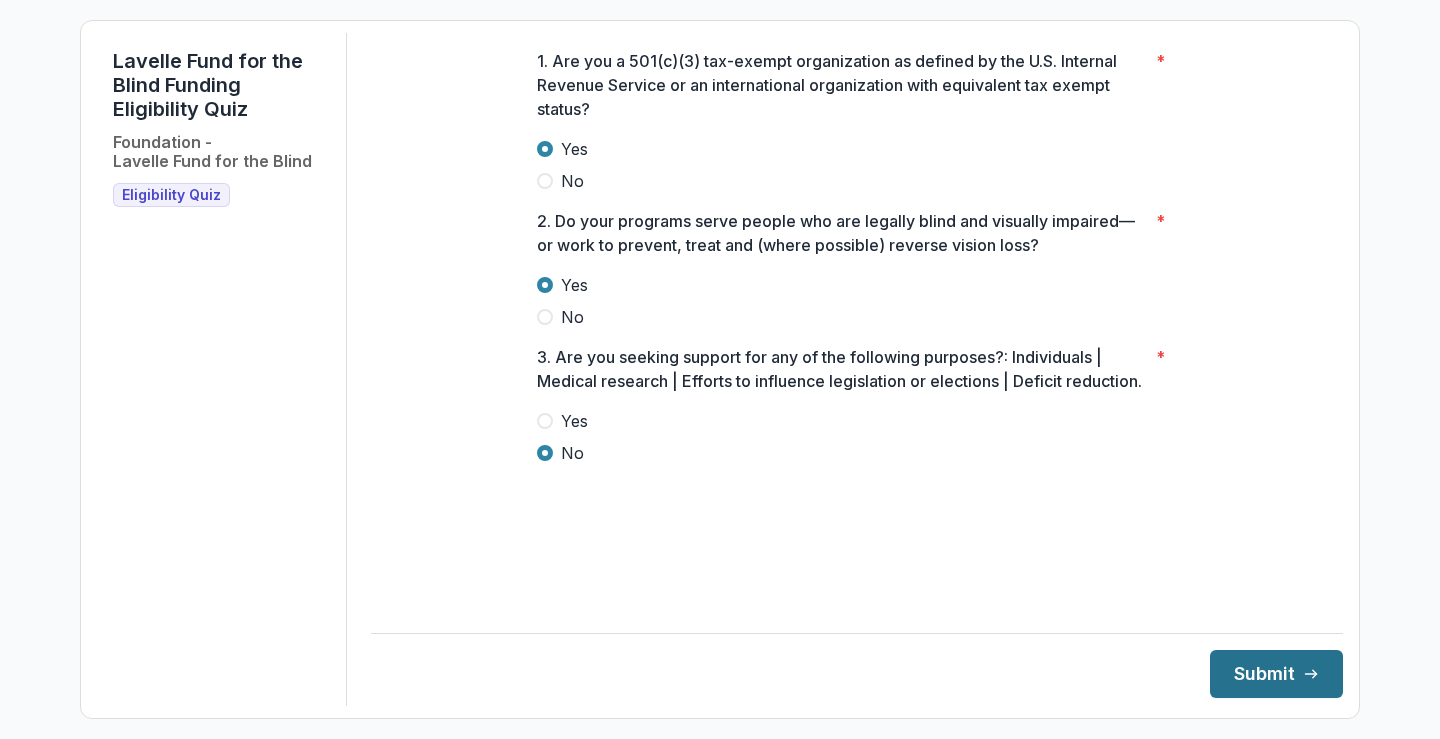 click on "Submit" at bounding box center [1276, 674] 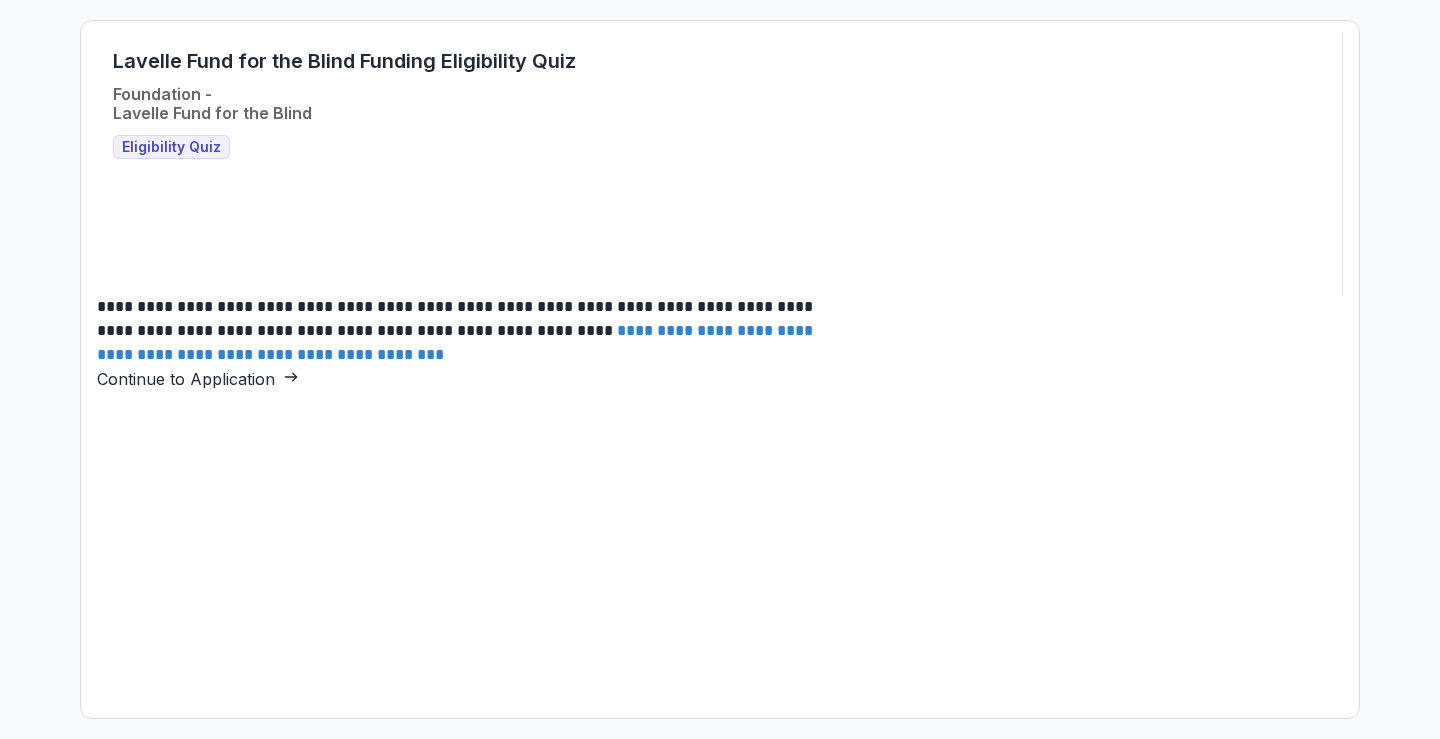 click on "Continue to Application" at bounding box center (198, 379) 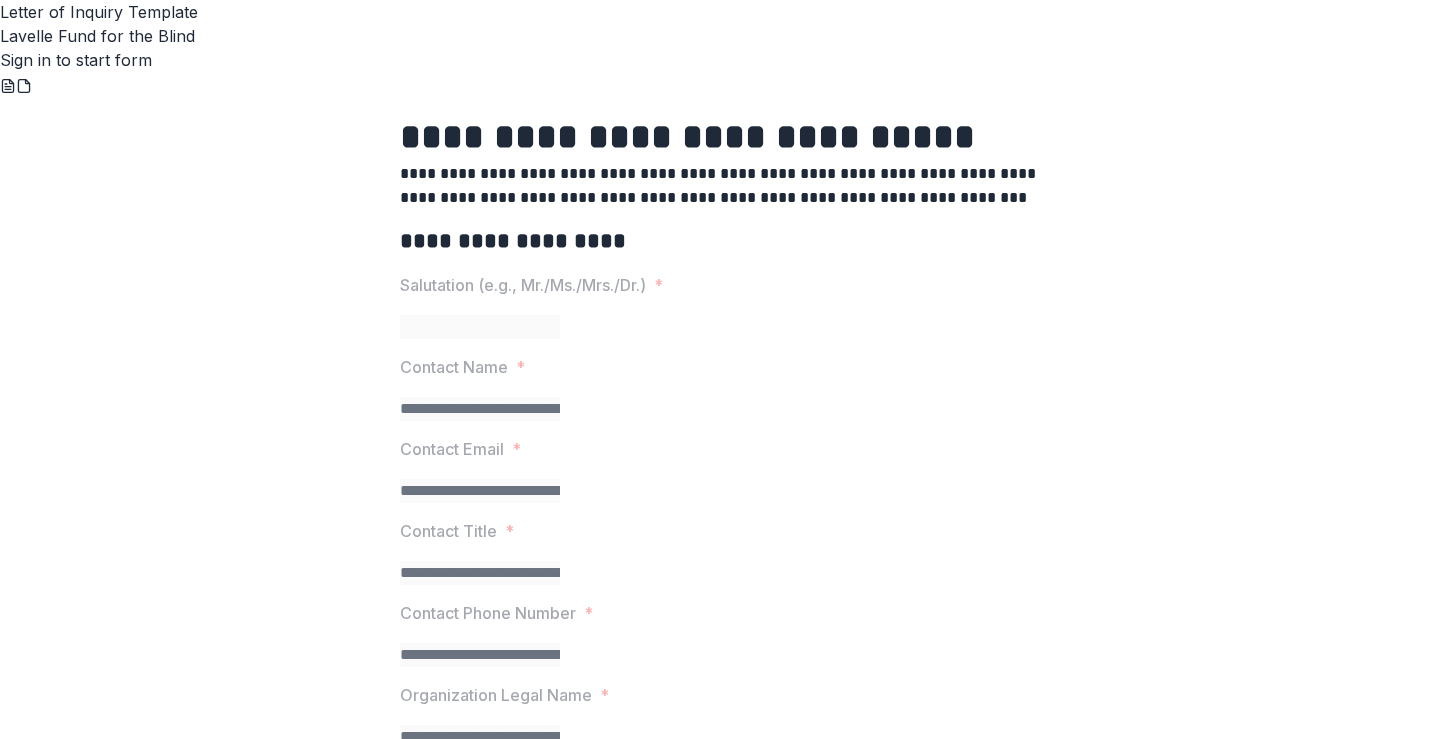 scroll, scrollTop: 0, scrollLeft: 0, axis: both 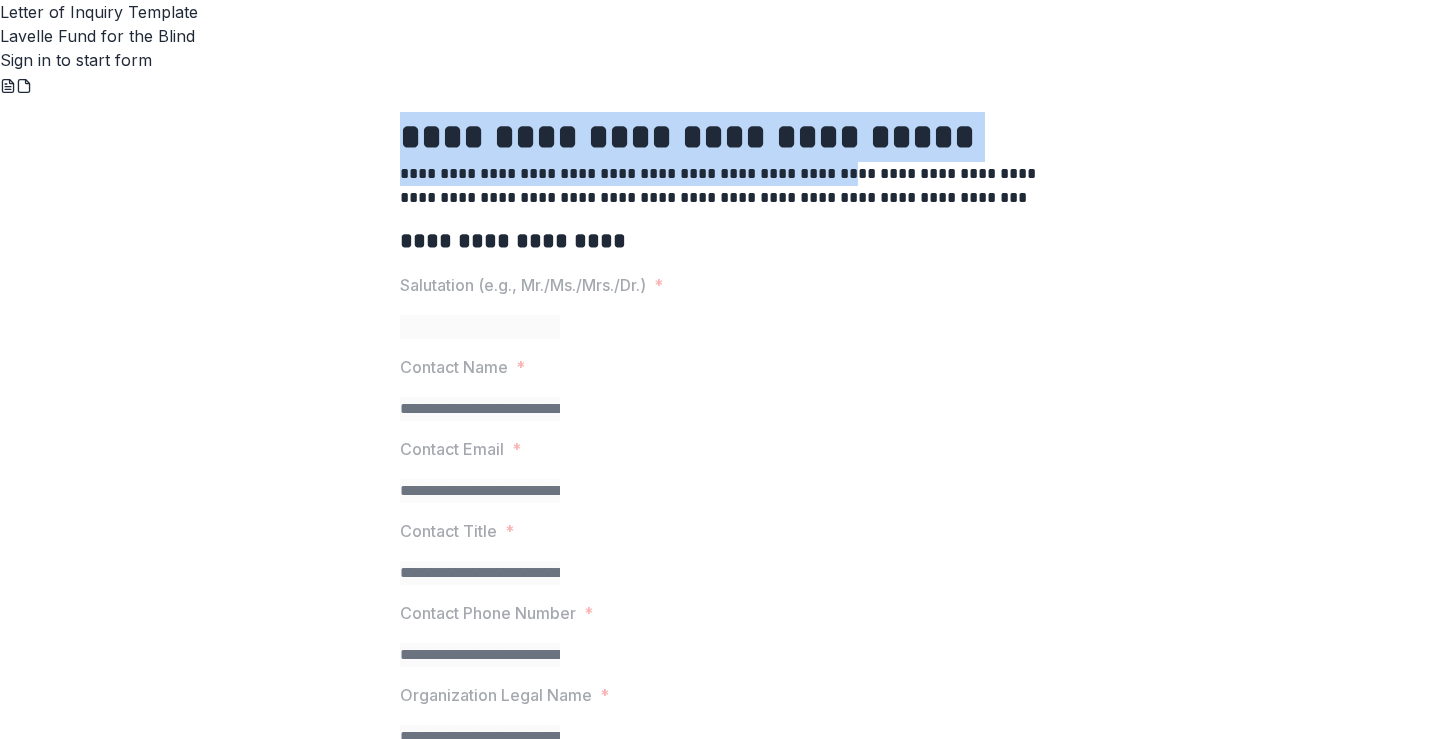 drag, startPoint x: 401, startPoint y: 232, endPoint x: 852, endPoint y: 279, distance: 453.44238 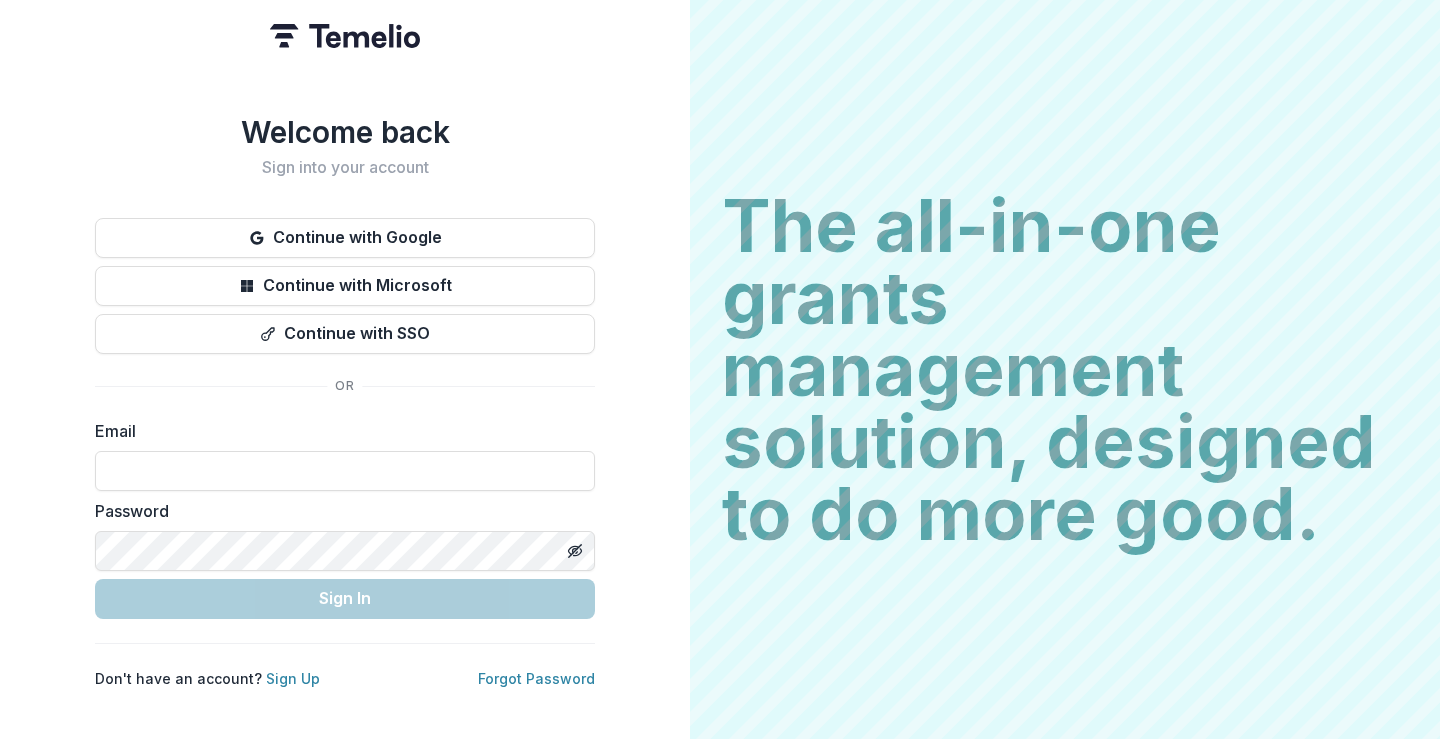 scroll, scrollTop: 0, scrollLeft: 0, axis: both 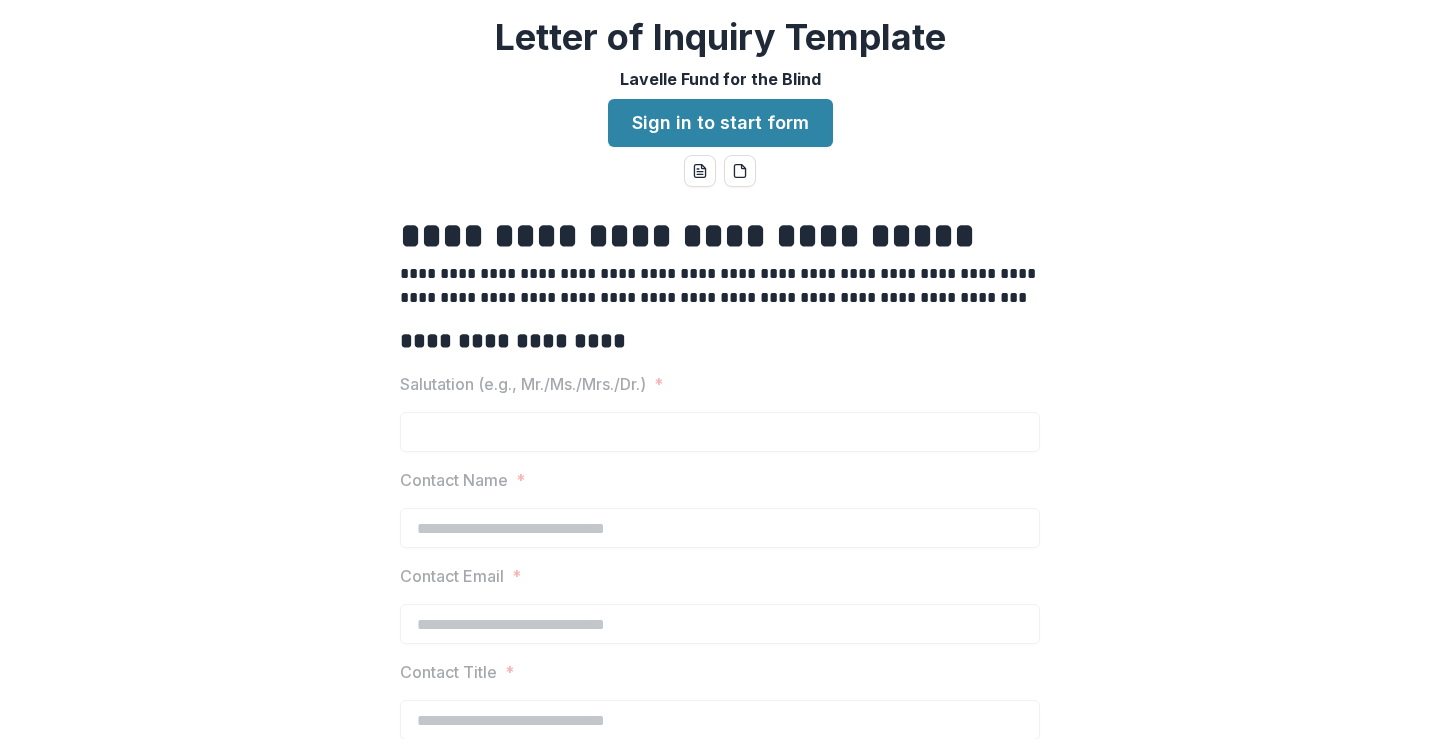 click on "Salutation (e.g., Mr./Ms./Mrs./Dr.)" at bounding box center [523, 384] 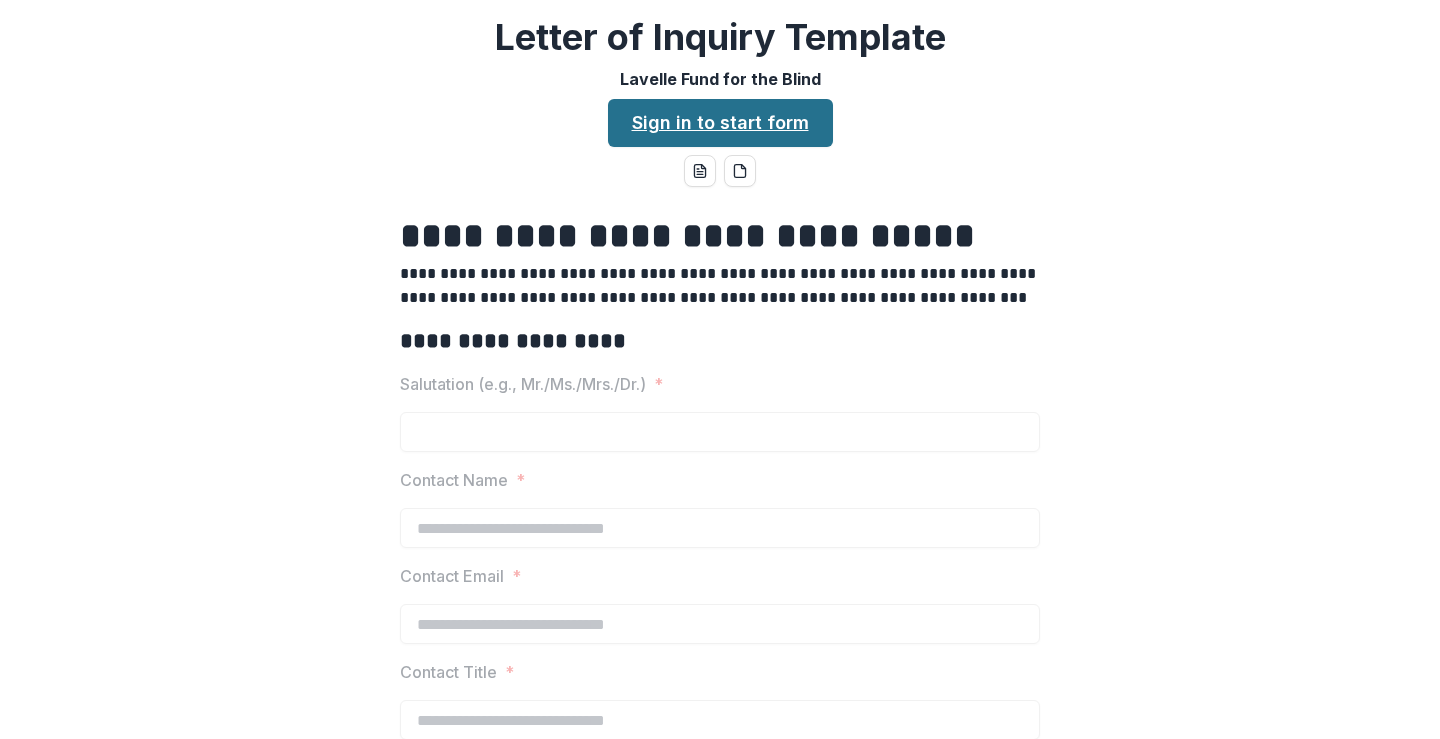 click on "Sign in to start form" at bounding box center (720, 123) 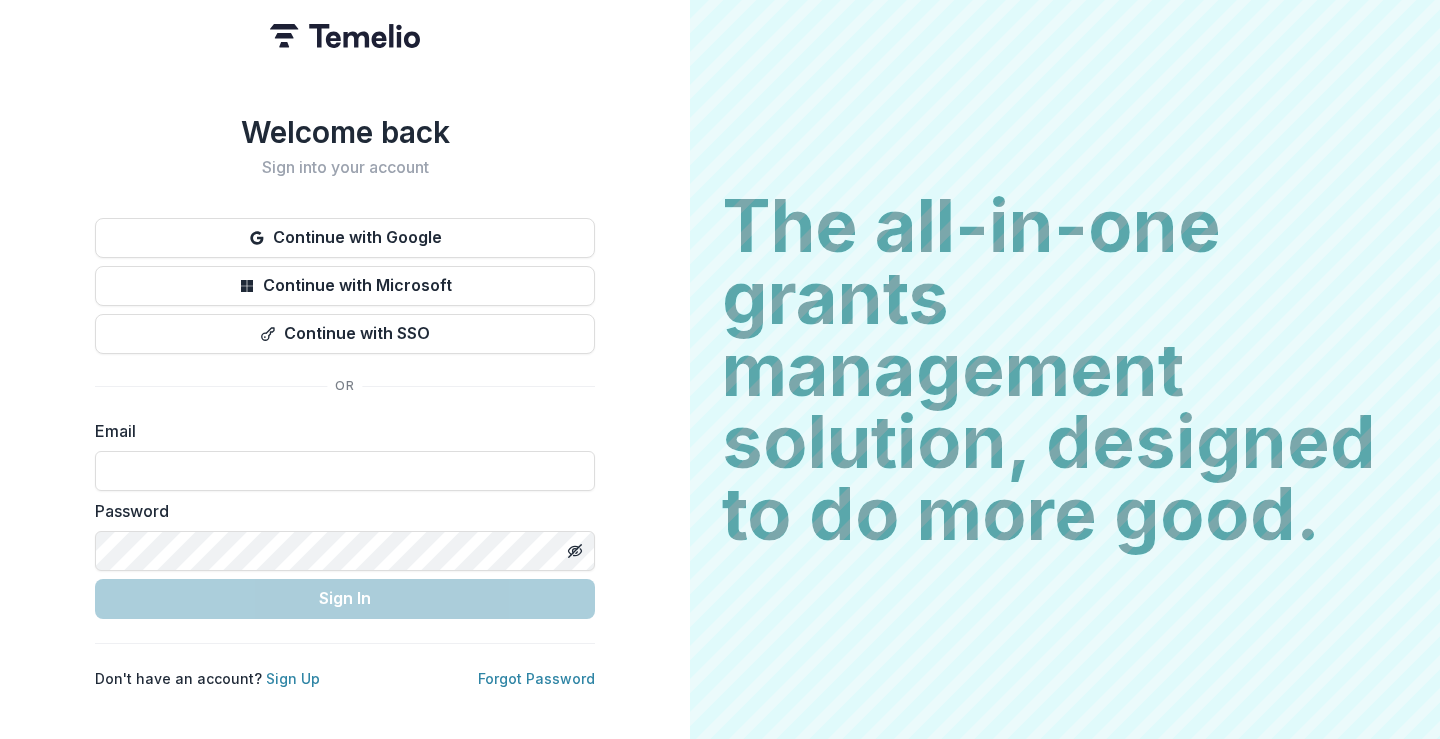 scroll, scrollTop: 0, scrollLeft: 0, axis: both 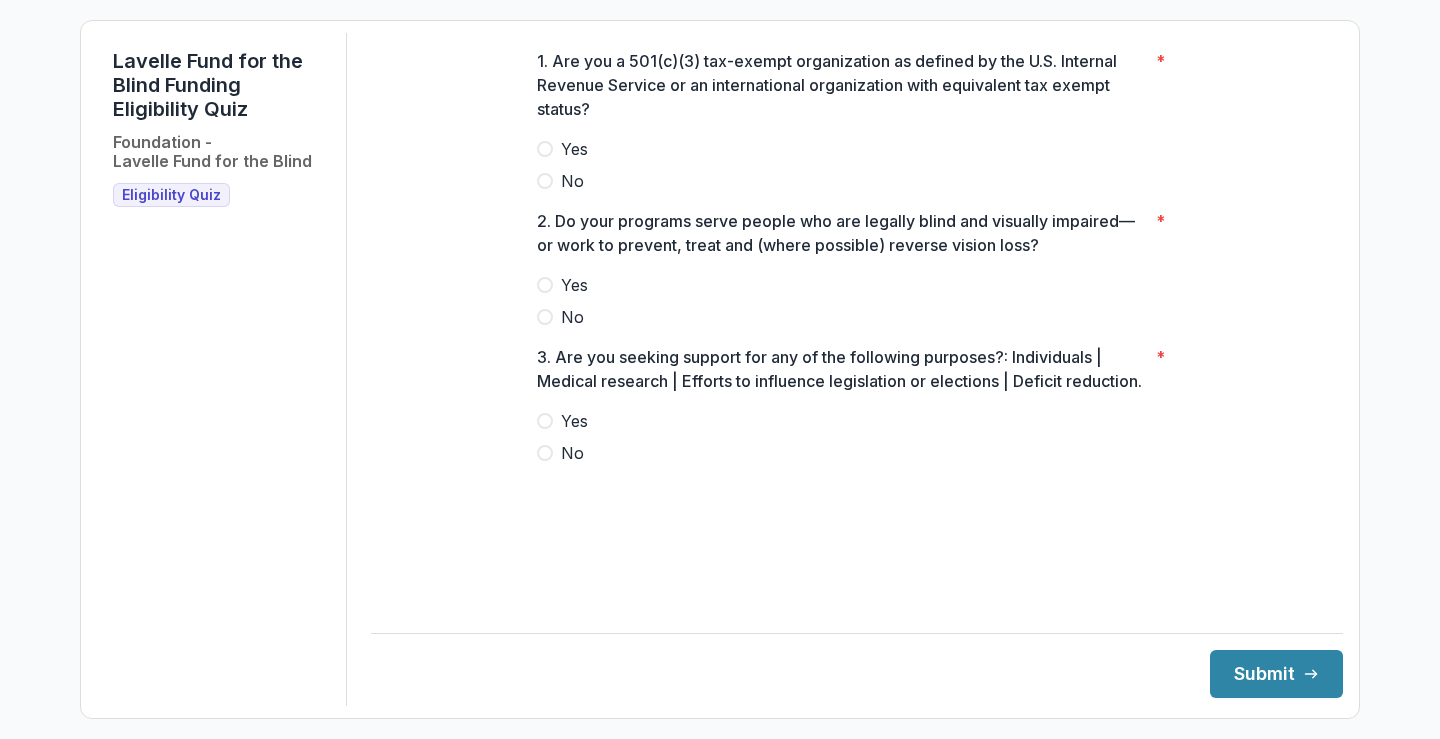 click at bounding box center [545, 149] 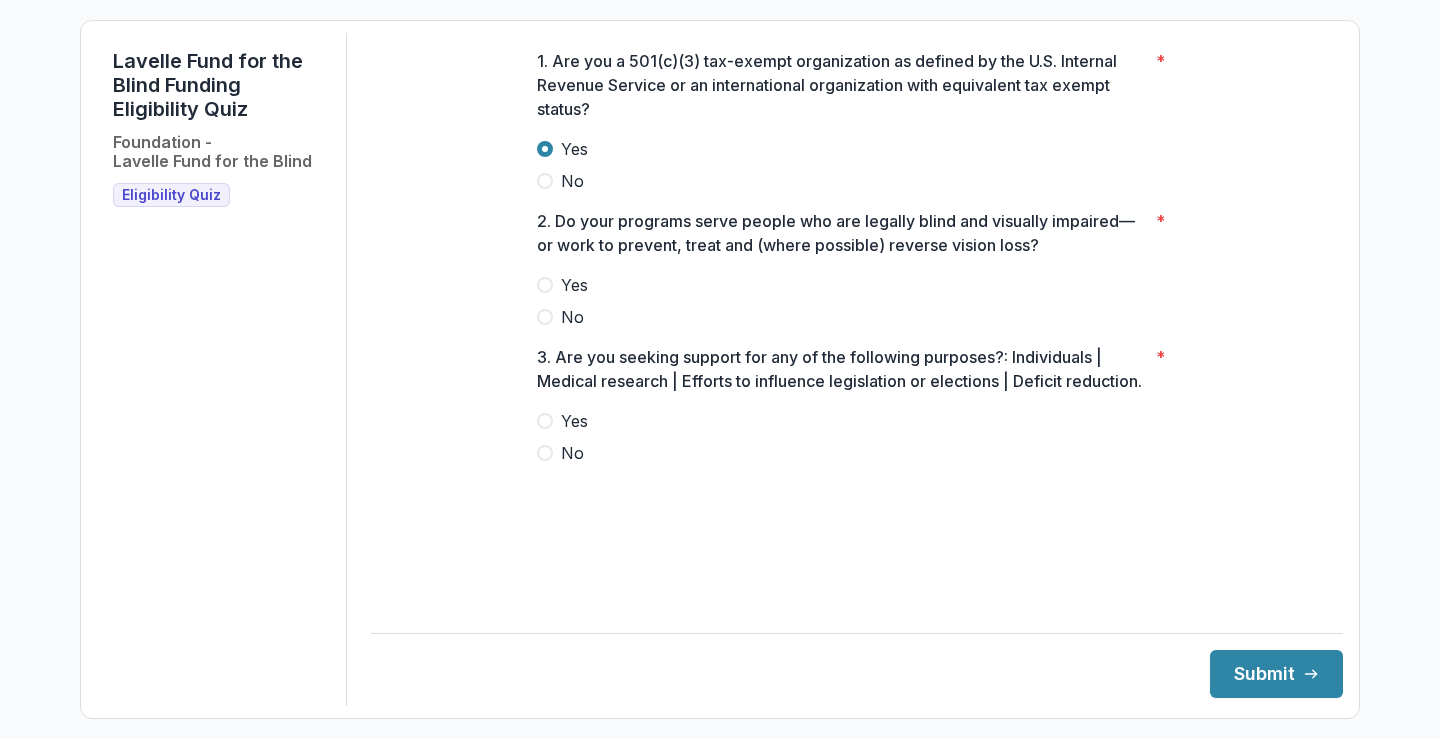click at bounding box center [545, 285] 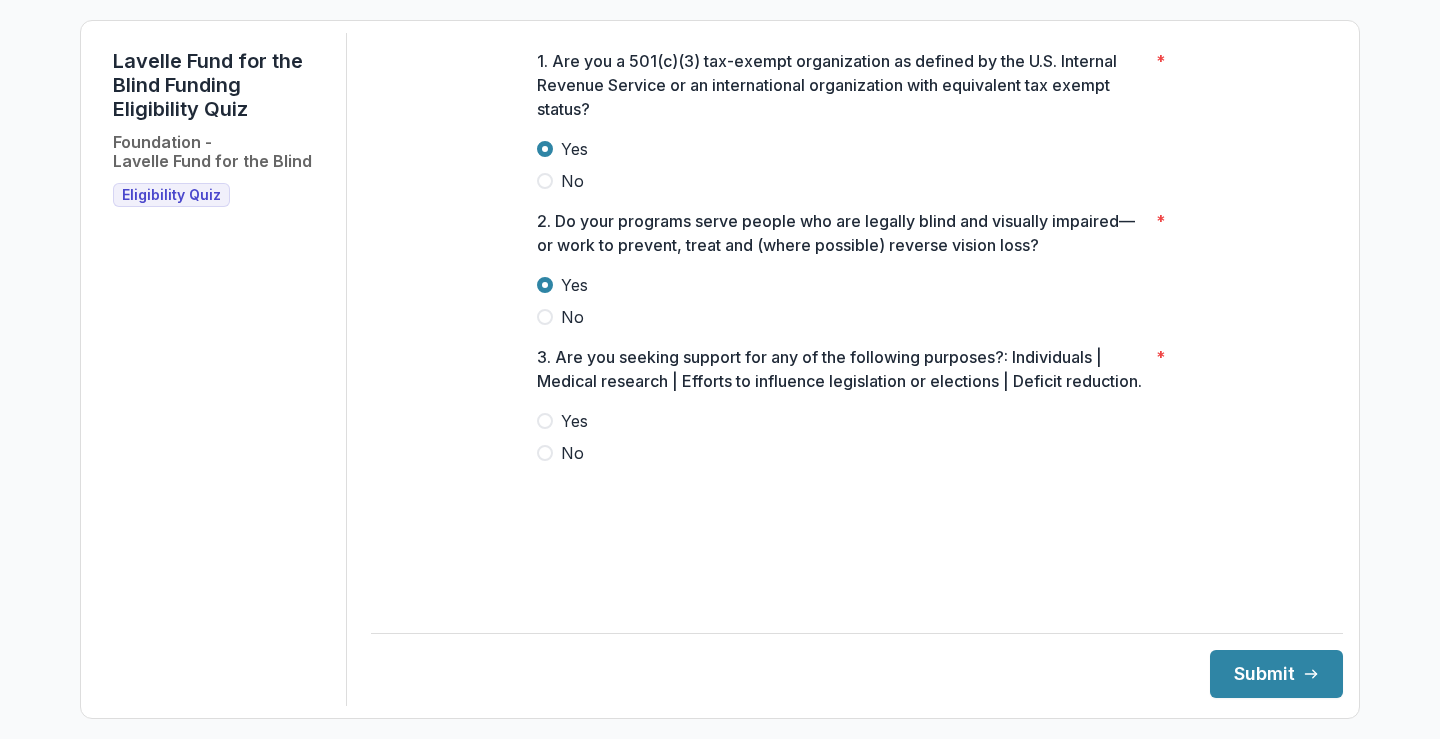 click at bounding box center (545, 453) 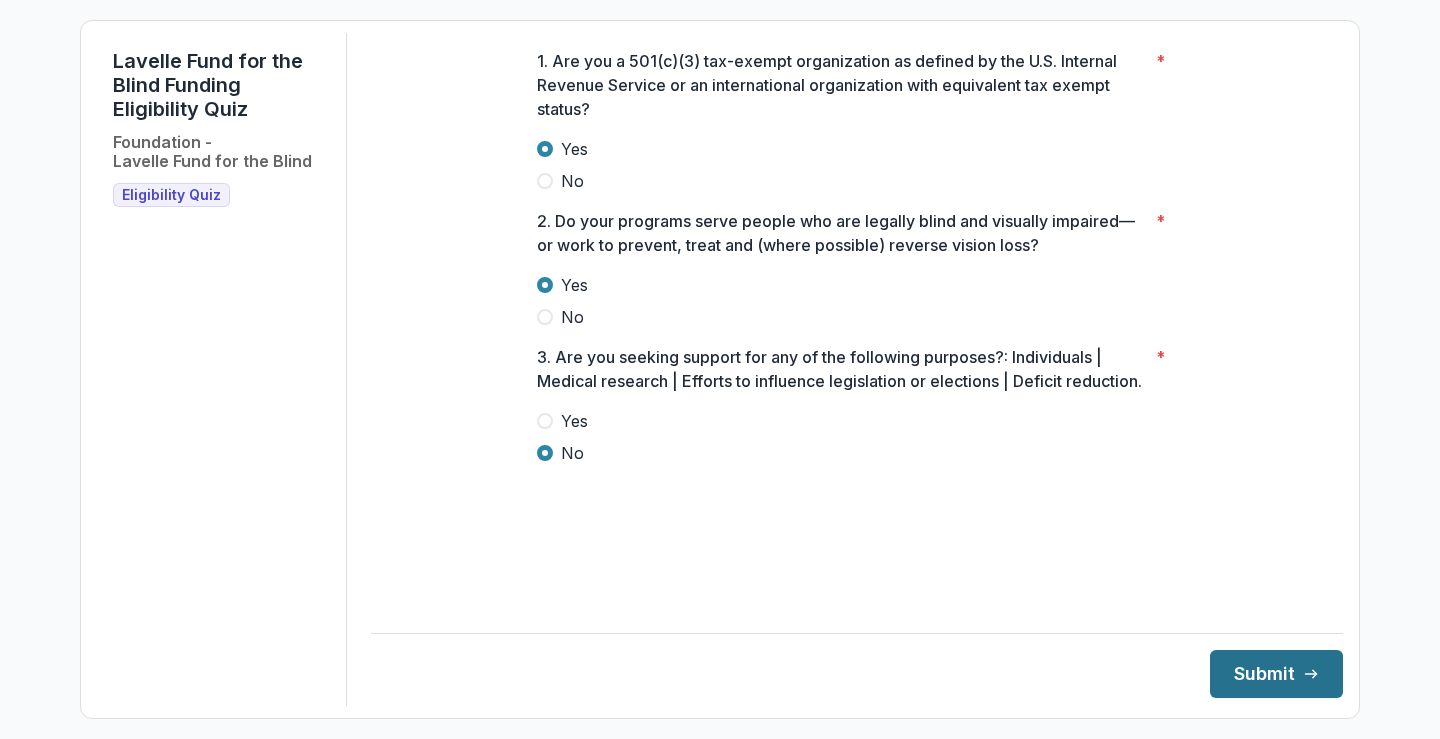 click on "Submit" at bounding box center [1276, 674] 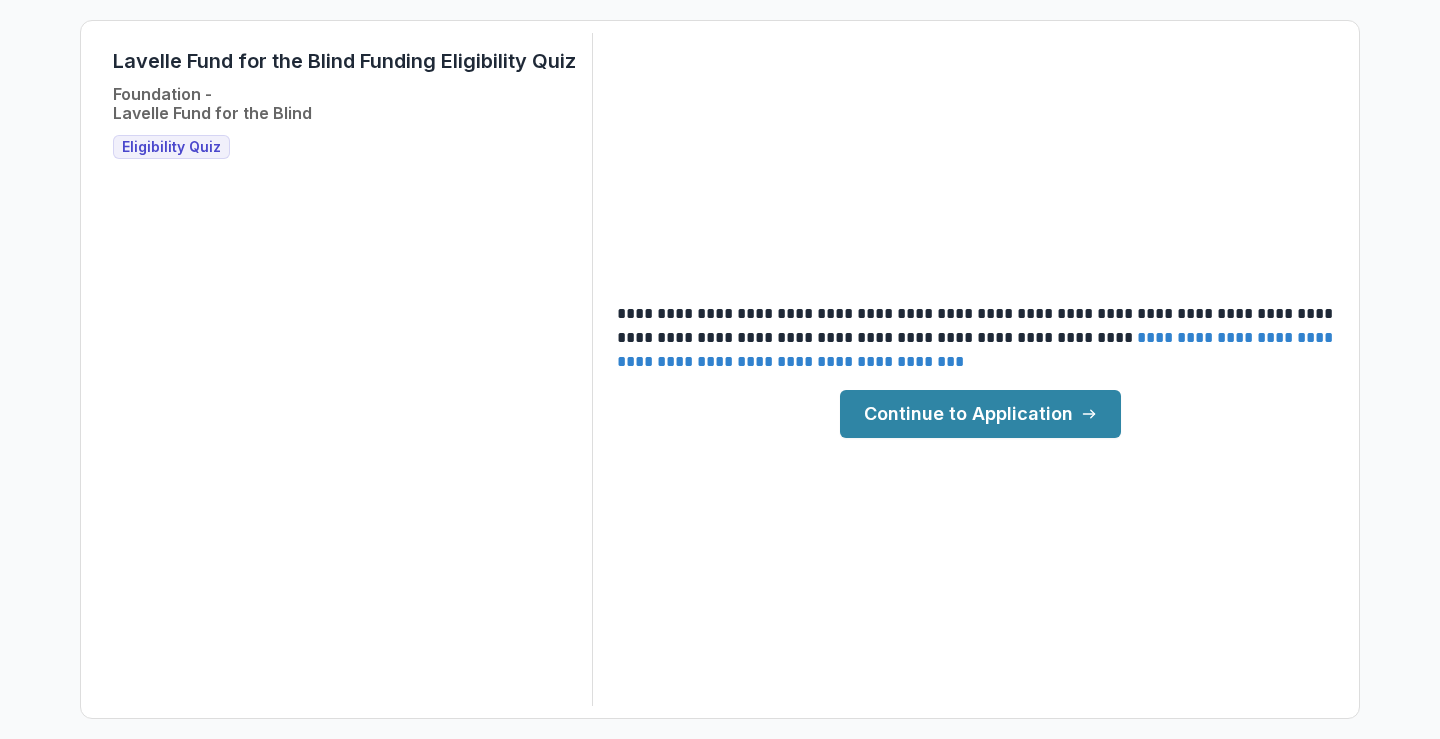 click on "Continue to Application" at bounding box center [980, 414] 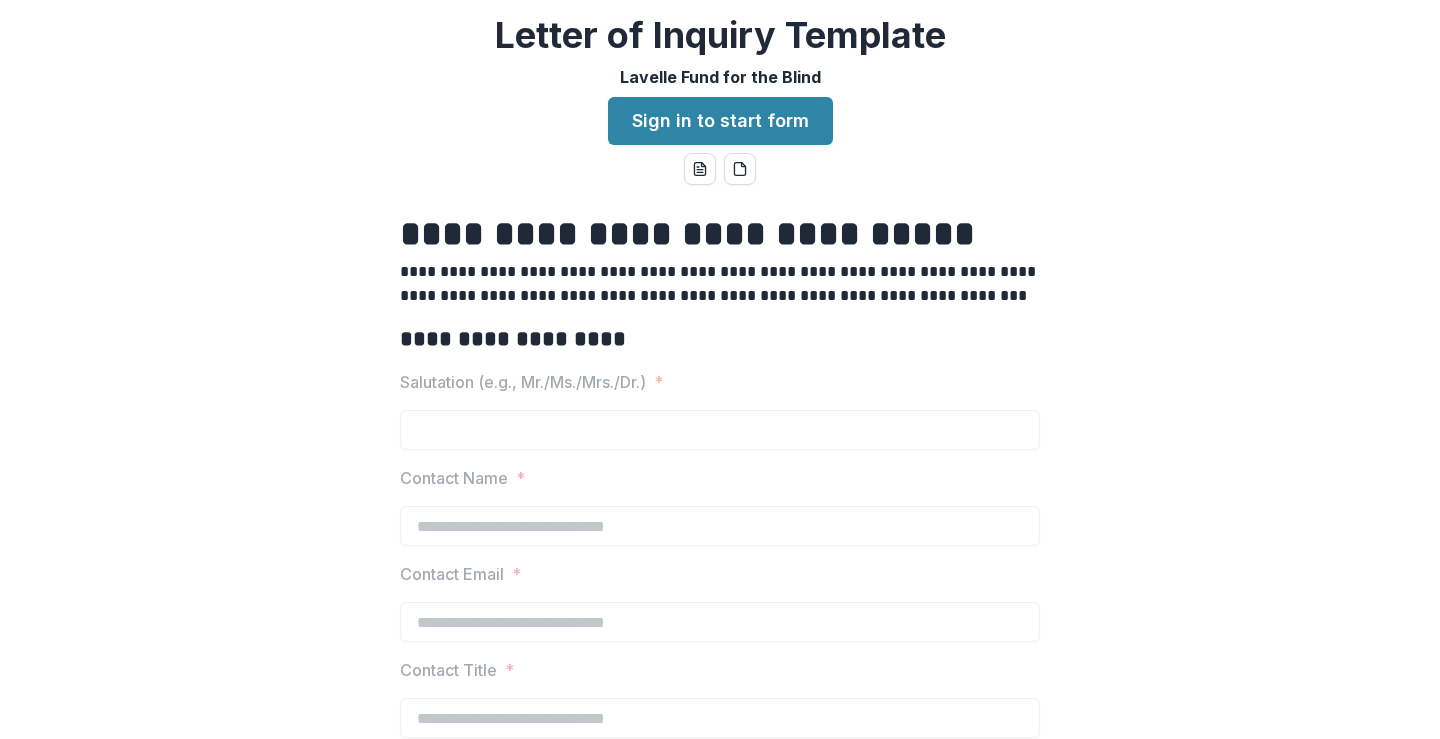 scroll, scrollTop: 0, scrollLeft: 0, axis: both 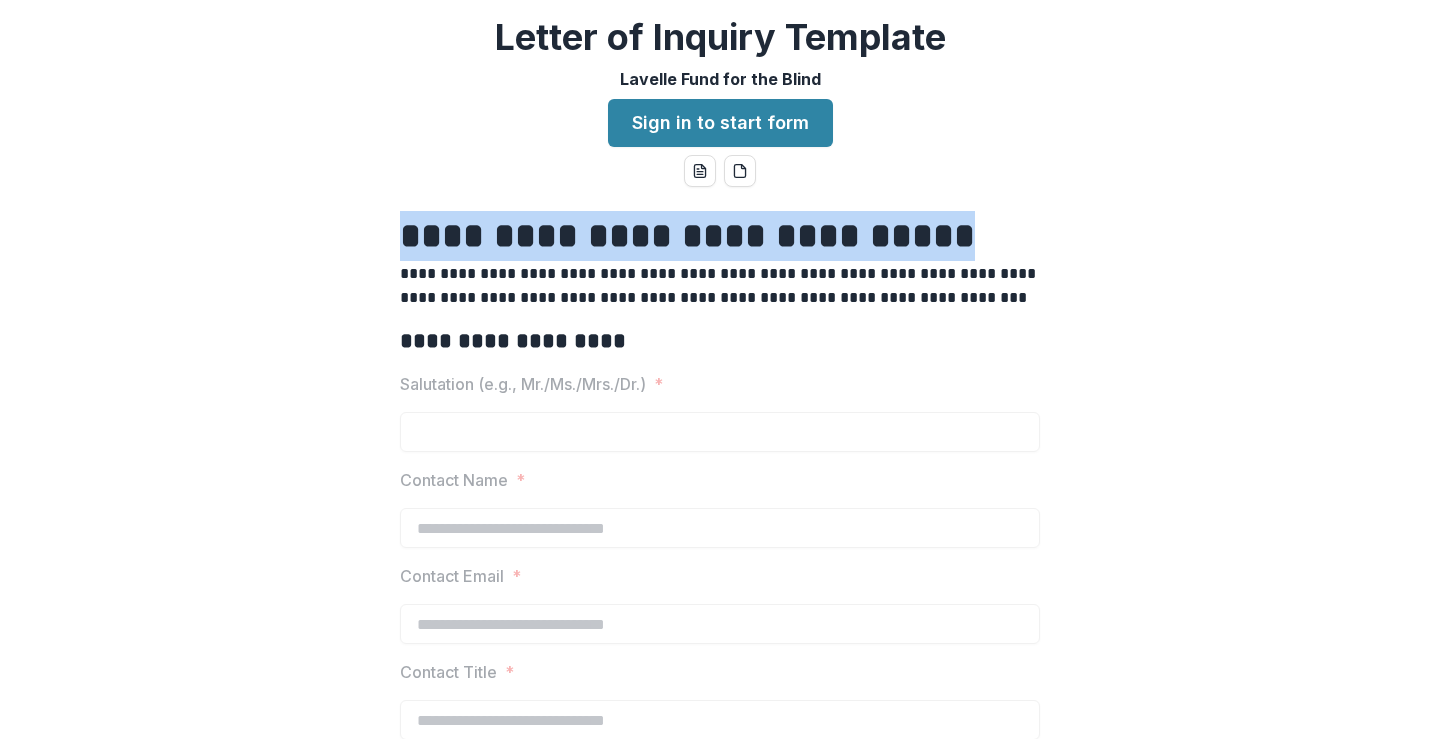 drag, startPoint x: 398, startPoint y: 232, endPoint x: 974, endPoint y: 227, distance: 576.0217 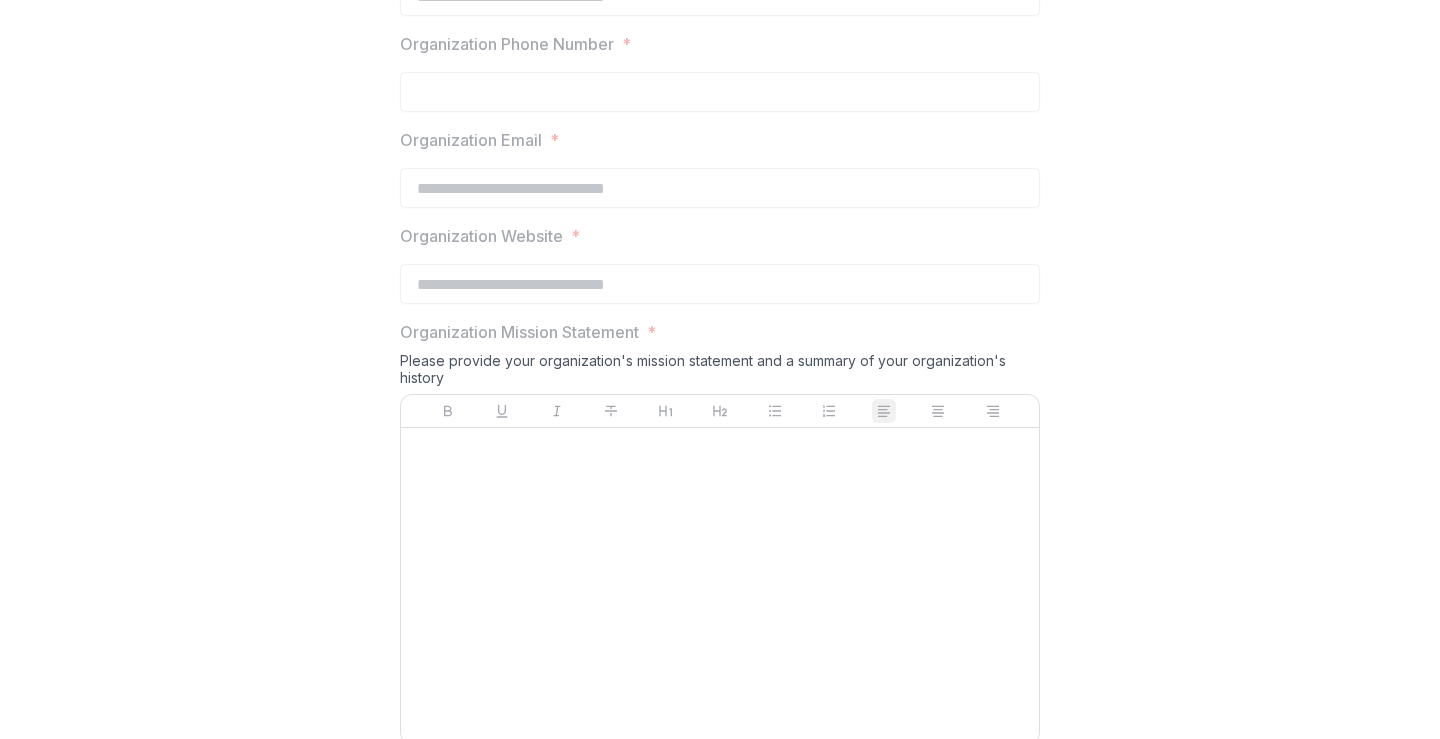 scroll, scrollTop: 1500, scrollLeft: 0, axis: vertical 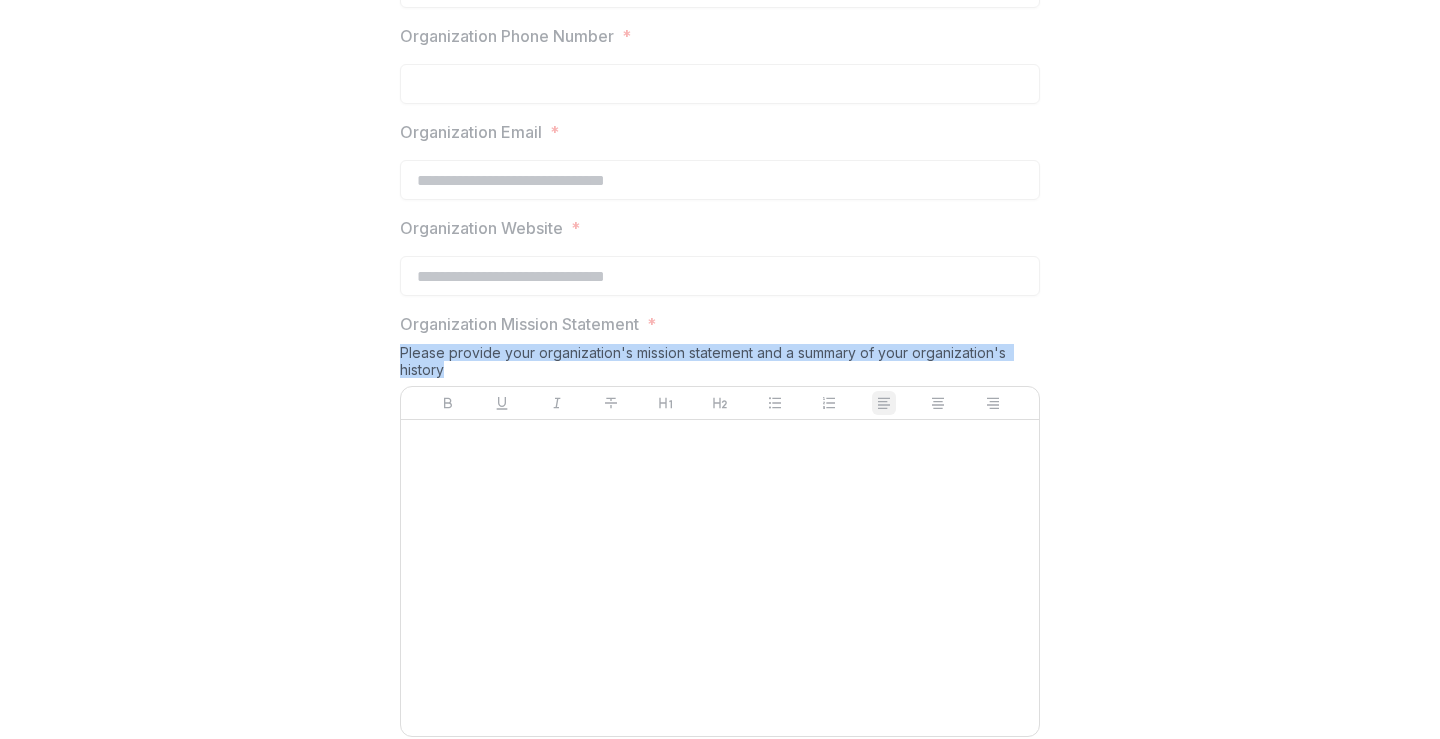 drag, startPoint x: 398, startPoint y: 355, endPoint x: 506, endPoint y: 369, distance: 108.903625 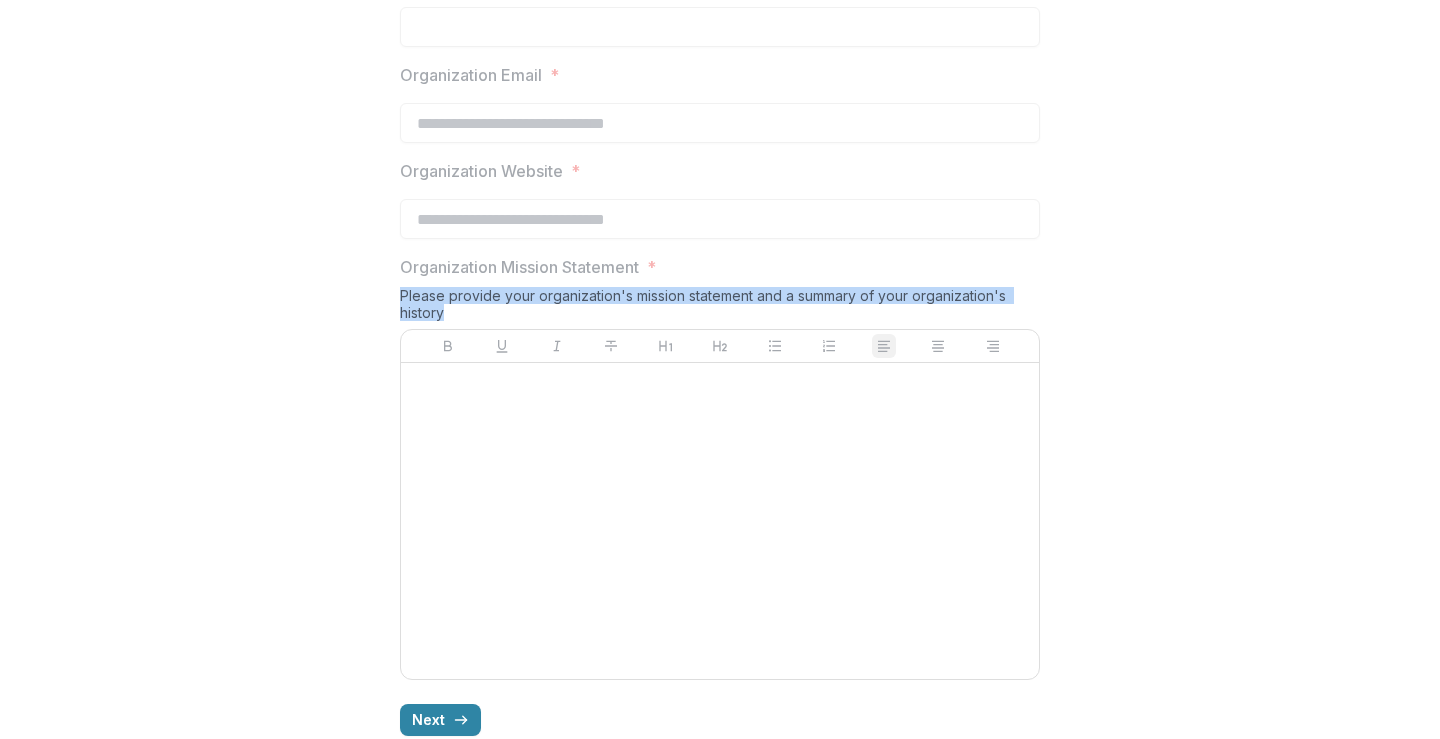 scroll, scrollTop: 1586, scrollLeft: 0, axis: vertical 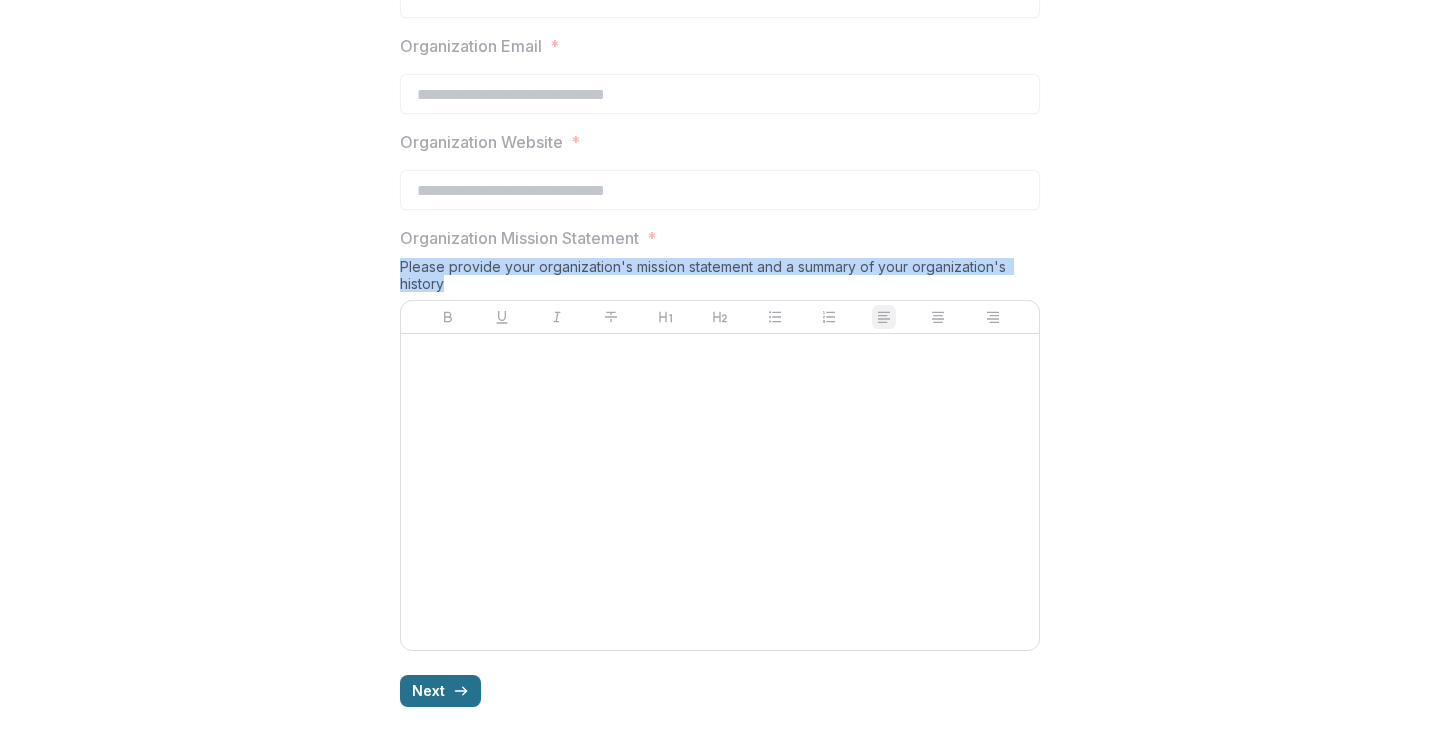 click on "Next" at bounding box center (440, 691) 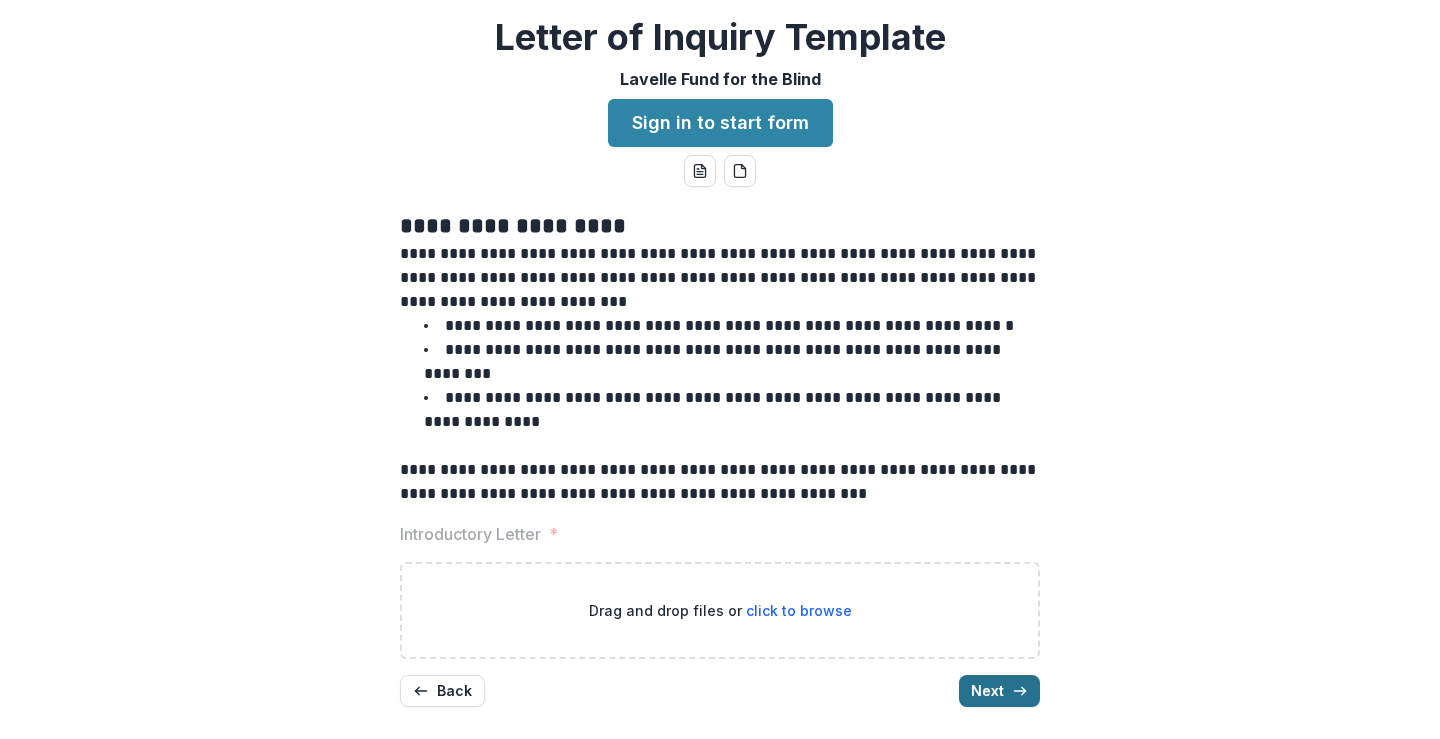 scroll, scrollTop: 0, scrollLeft: 0, axis: both 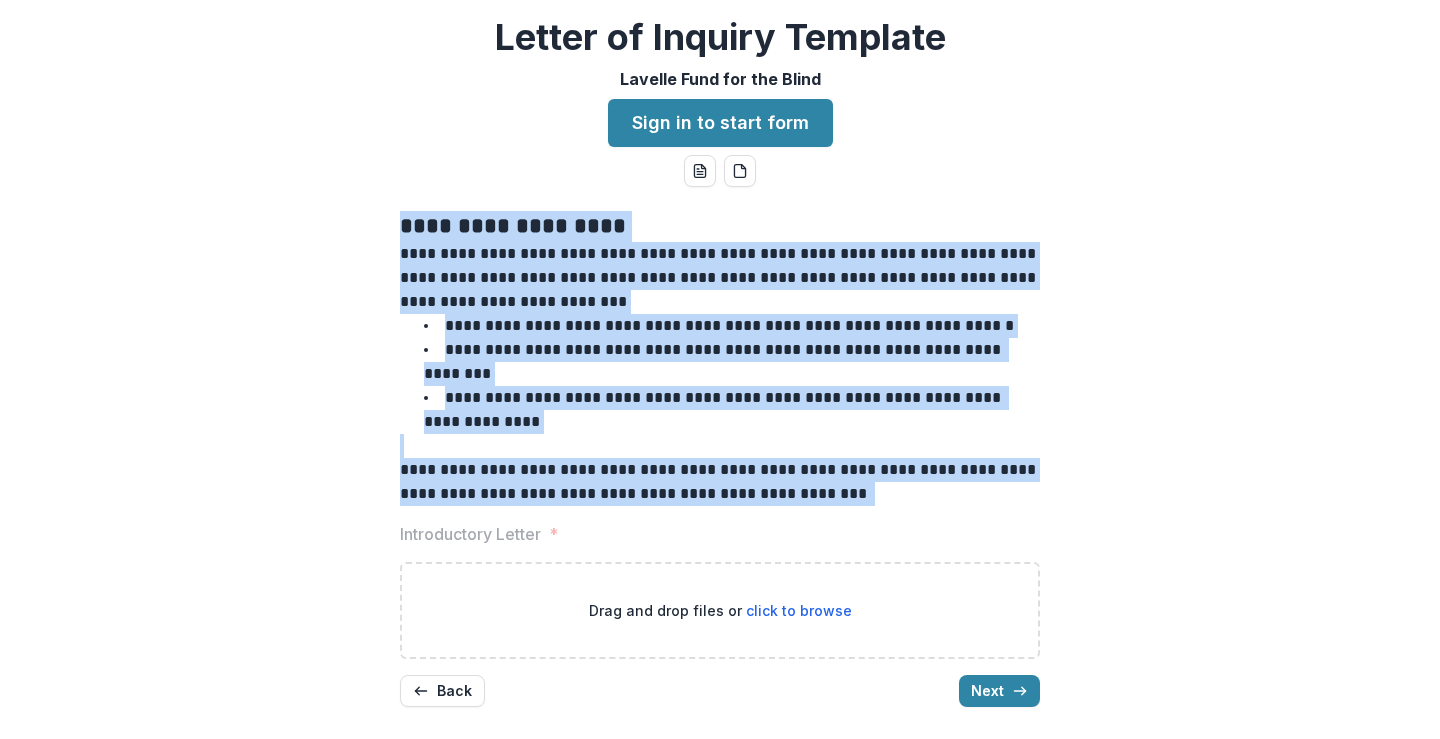 drag, startPoint x: 396, startPoint y: 209, endPoint x: 894, endPoint y: 479, distance: 566.4839 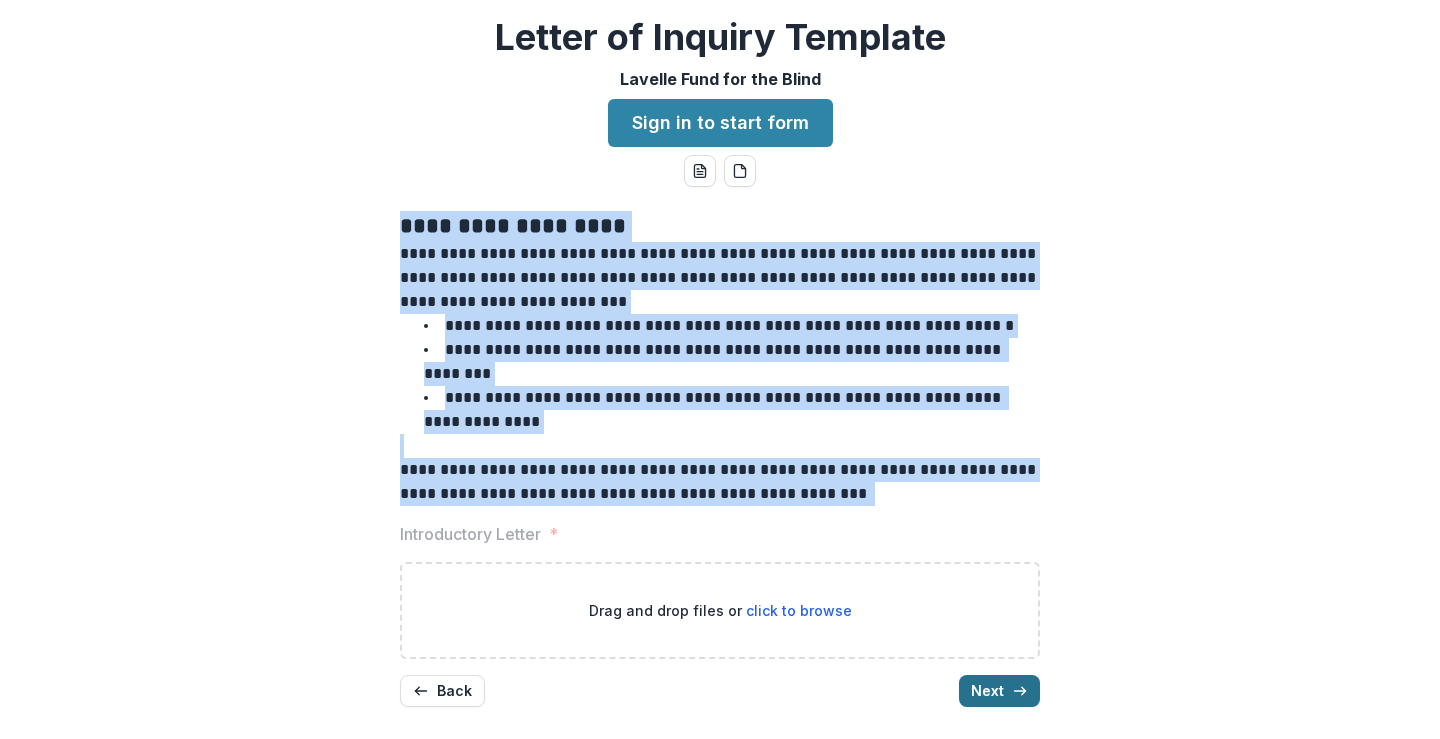 click on "Next" at bounding box center (999, 691) 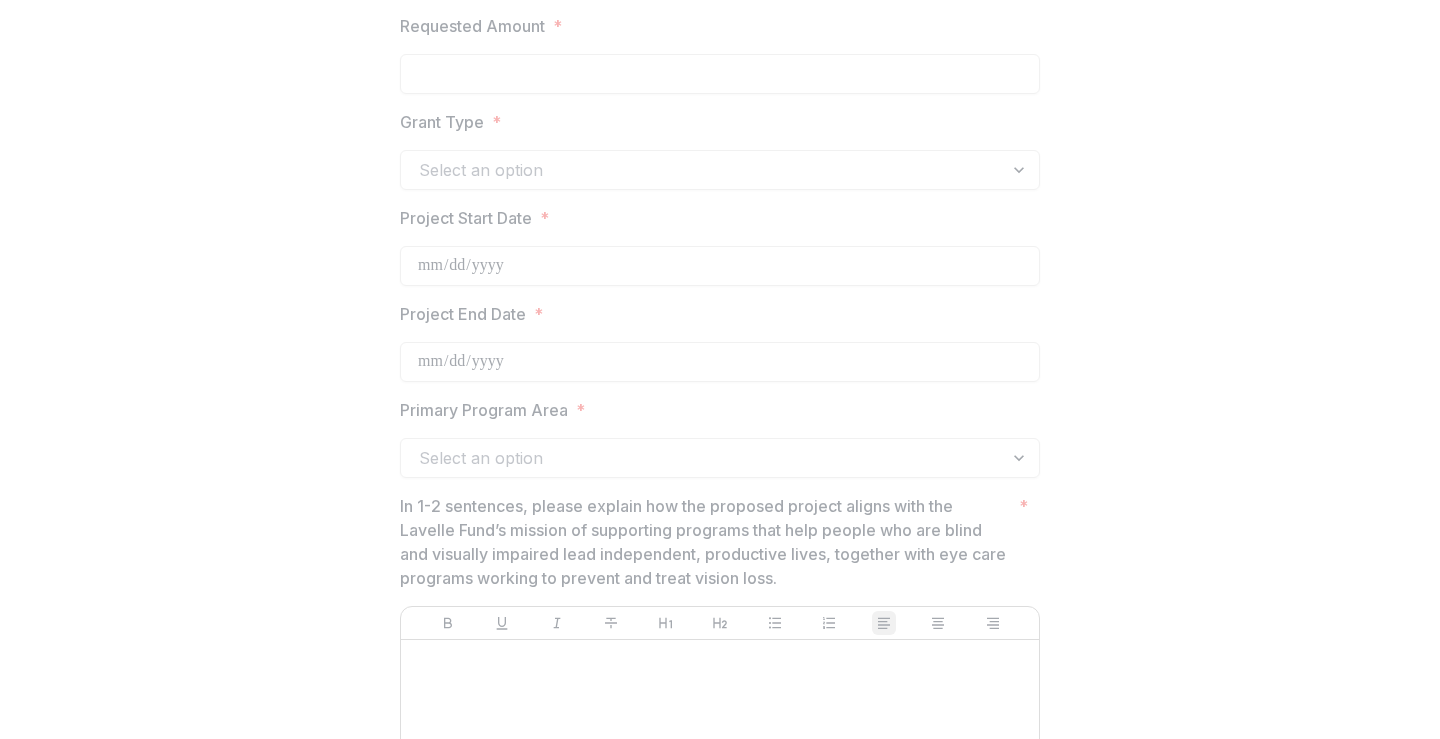 scroll, scrollTop: 400, scrollLeft: 0, axis: vertical 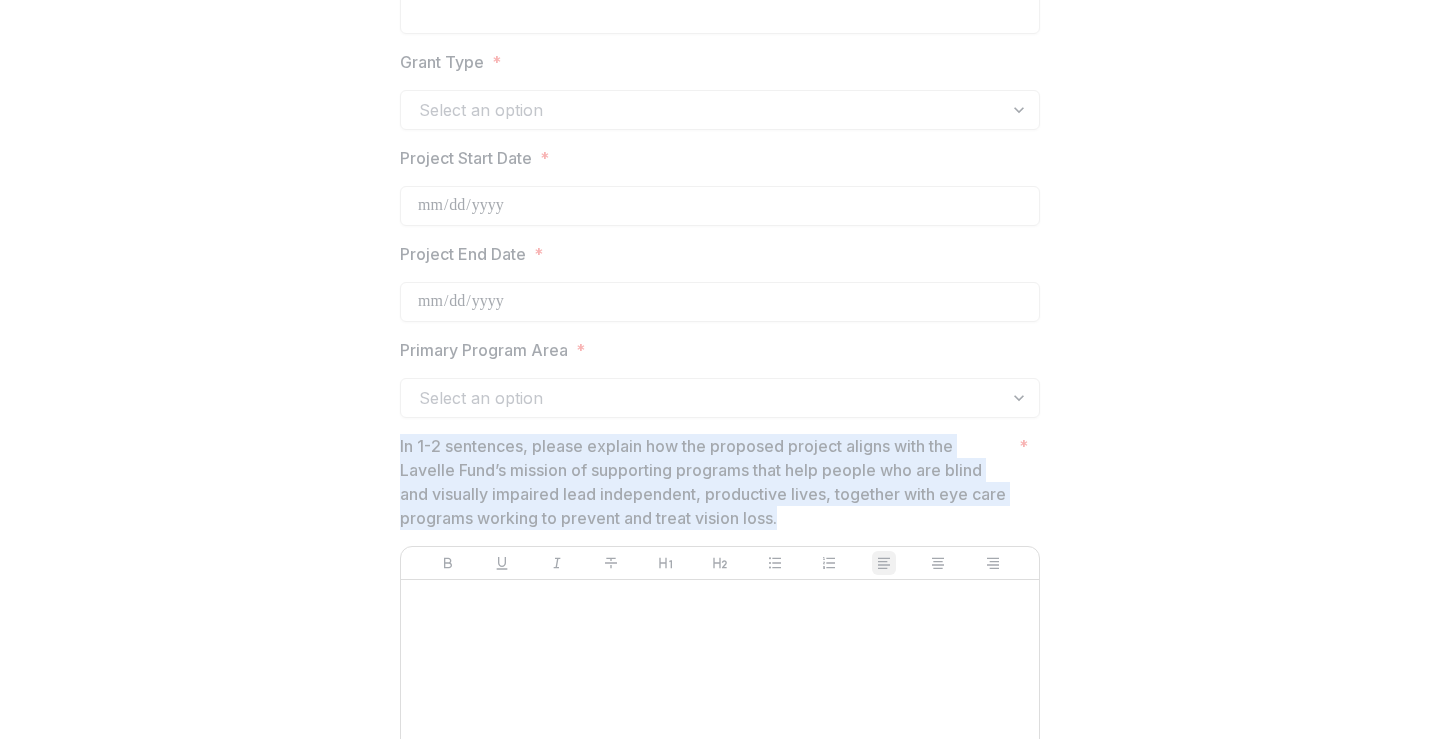 drag, startPoint x: 398, startPoint y: 446, endPoint x: 819, endPoint y: 514, distance: 426.45633 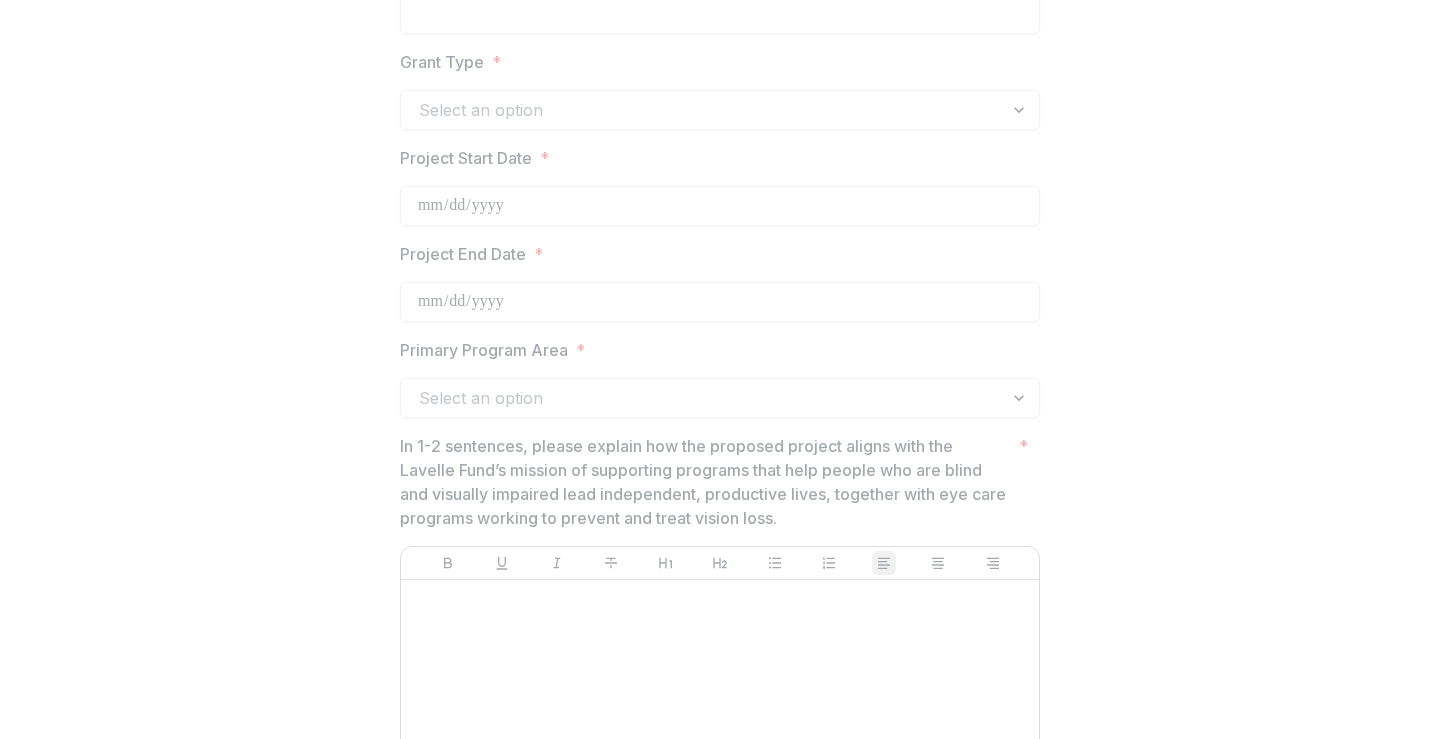 click at bounding box center [720, 738] 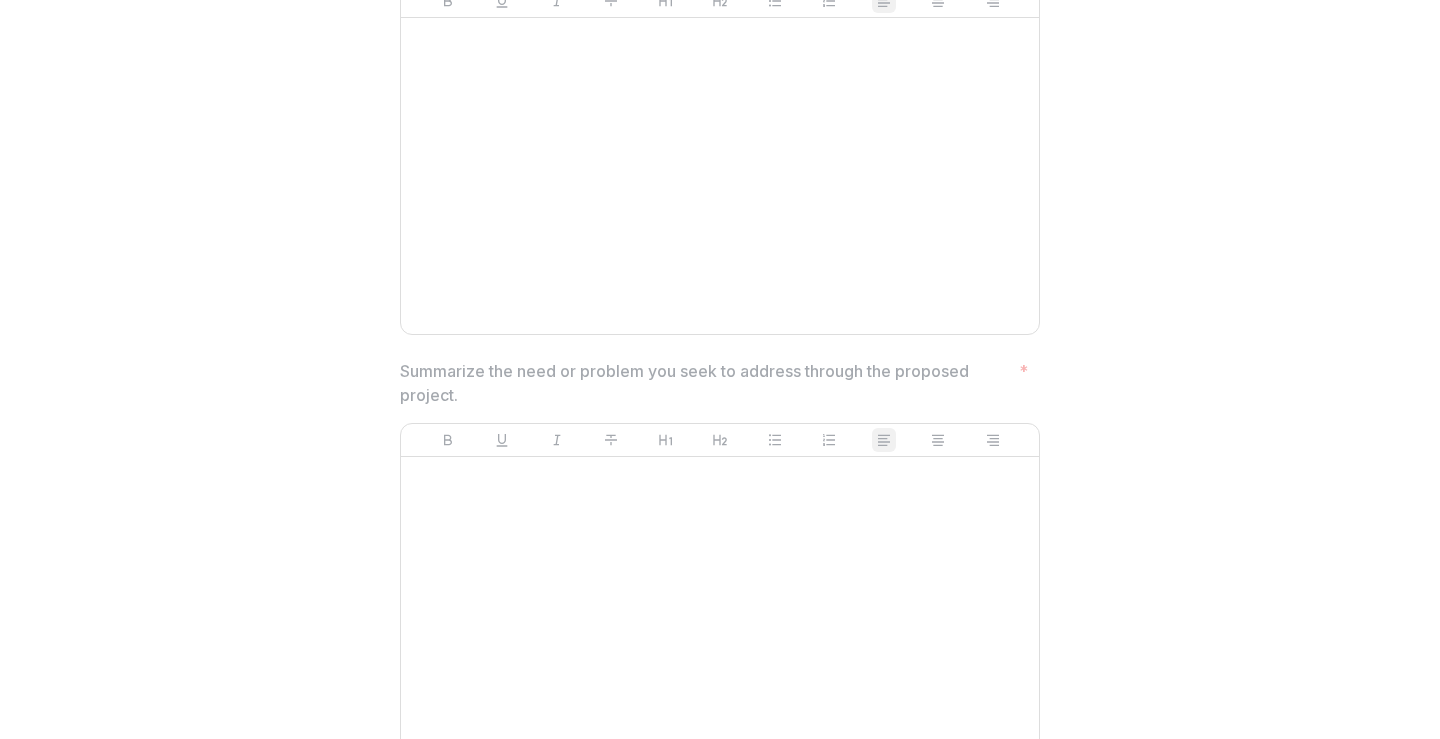 scroll, scrollTop: 981, scrollLeft: 0, axis: vertical 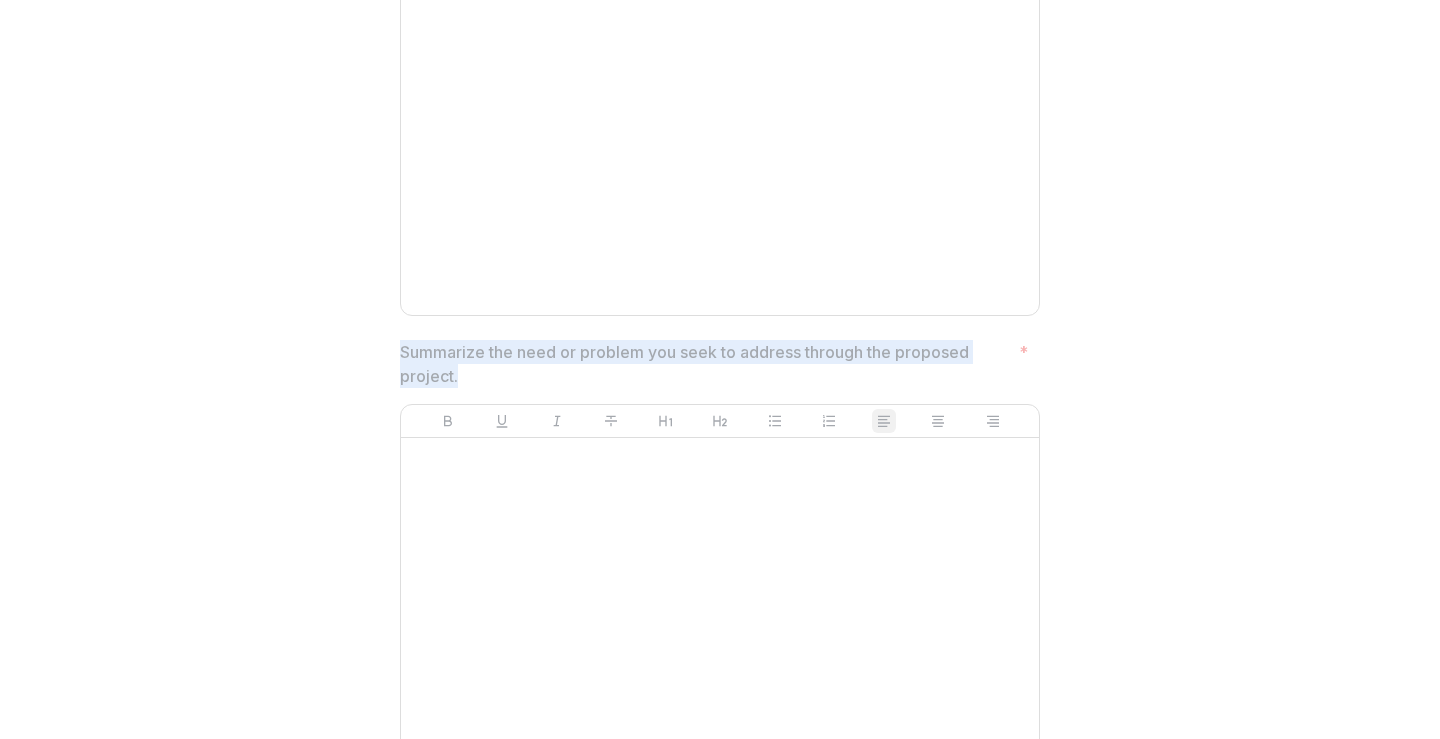drag, startPoint x: 401, startPoint y: 351, endPoint x: 472, endPoint y: 375, distance: 74.94665 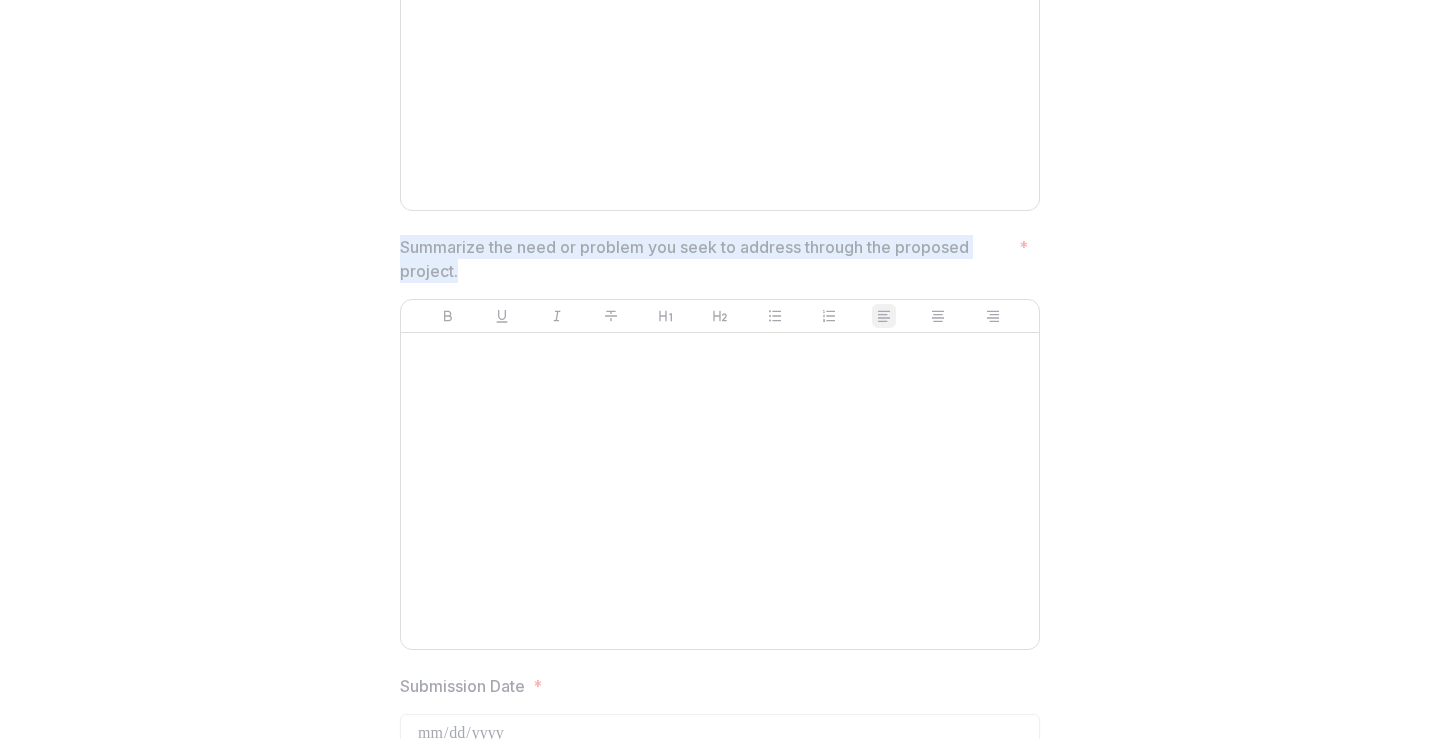 scroll, scrollTop: 1181, scrollLeft: 0, axis: vertical 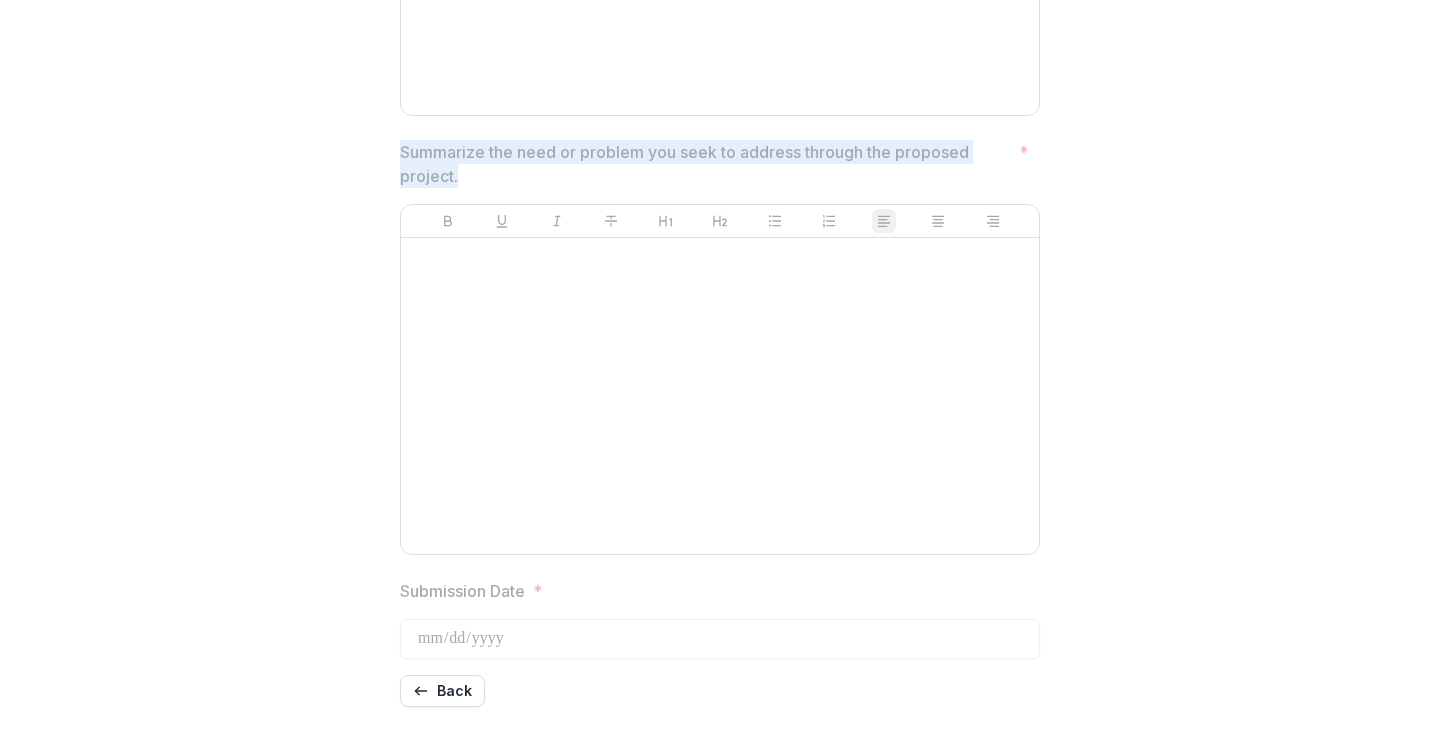 copy on "Summarize the need or problem you seek to address through the proposed project." 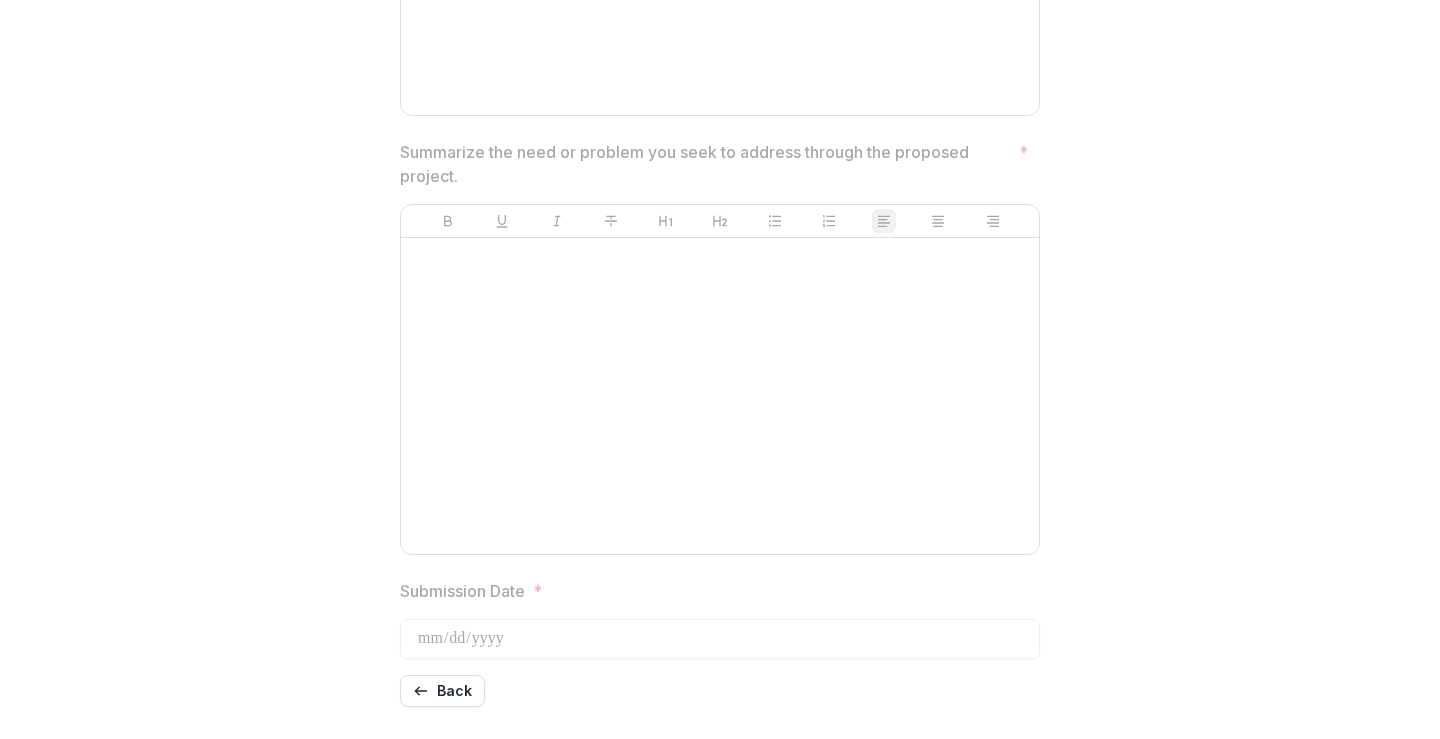 click on "[FIRST] [LAST] Project Title Requested Amount Grant Type Select an option Project Start Date Project End Date Primary Program Area Select an option In 1-2 sentences please explain how the proposed project aligns with the Lavelle Fund’s mission of supporting programs that help people who are blind and visually impaired lead independent productive lives together with eye care programs working to prevent and treat vision loss Summarize the need or problem you seek to address through the proposed project Submission Date Back" at bounding box center [720, -132] 